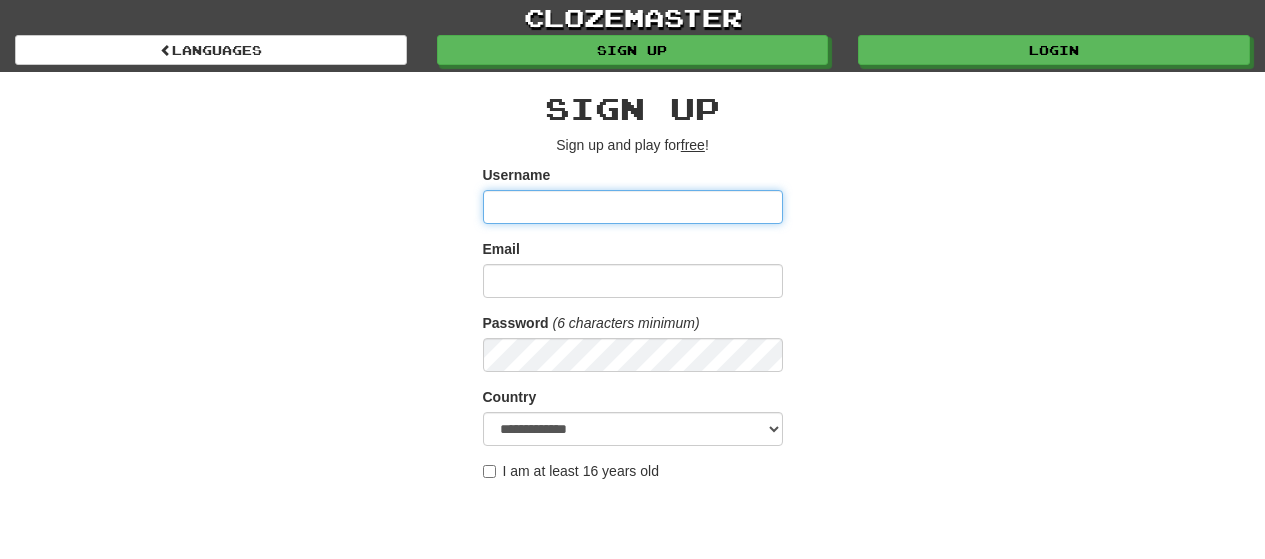 scroll, scrollTop: 0, scrollLeft: 0, axis: both 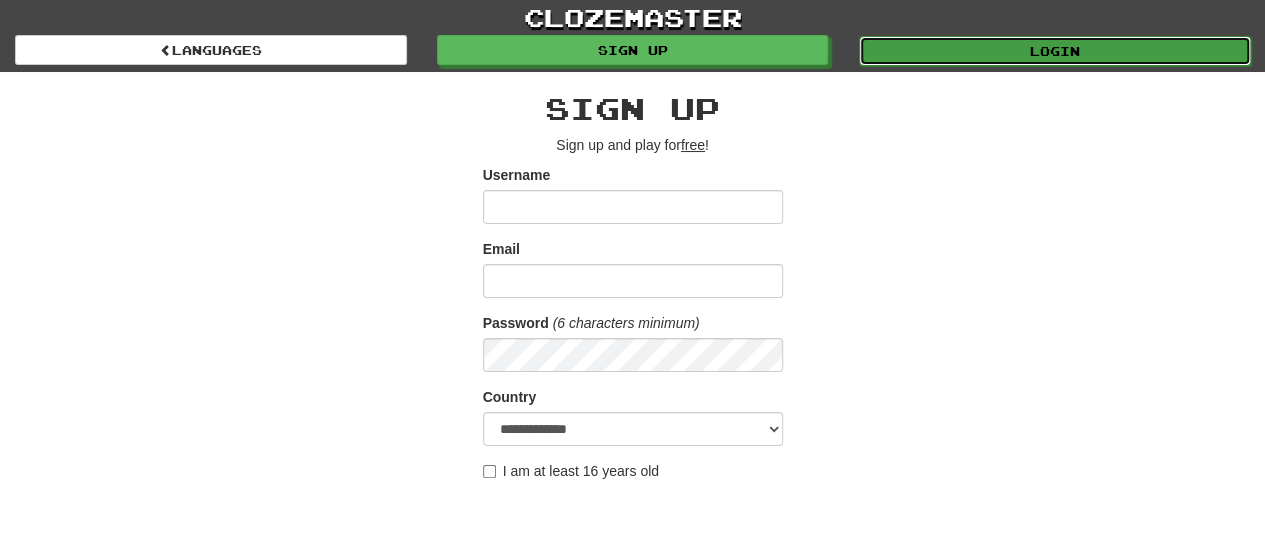 click on "Login" at bounding box center [1055, 51] 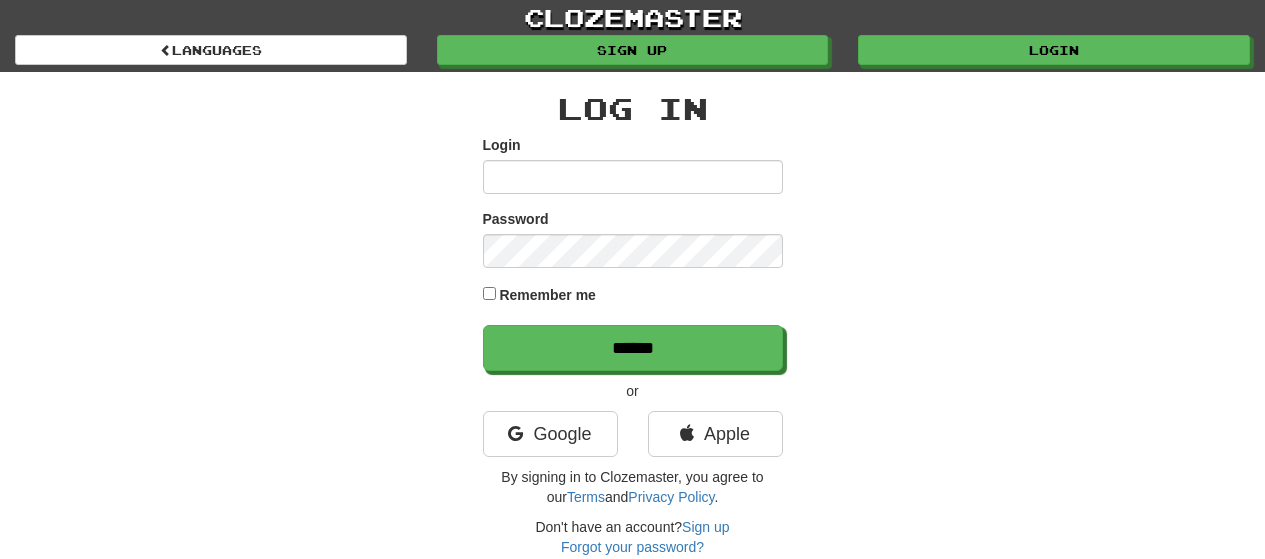 scroll, scrollTop: 0, scrollLeft: 0, axis: both 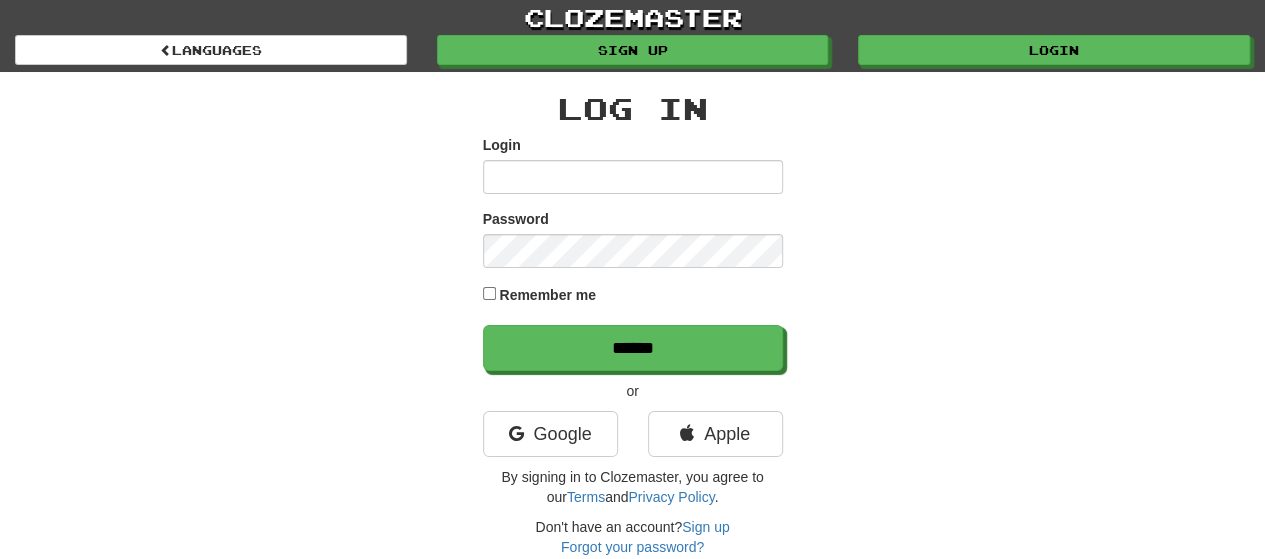 type on "******" 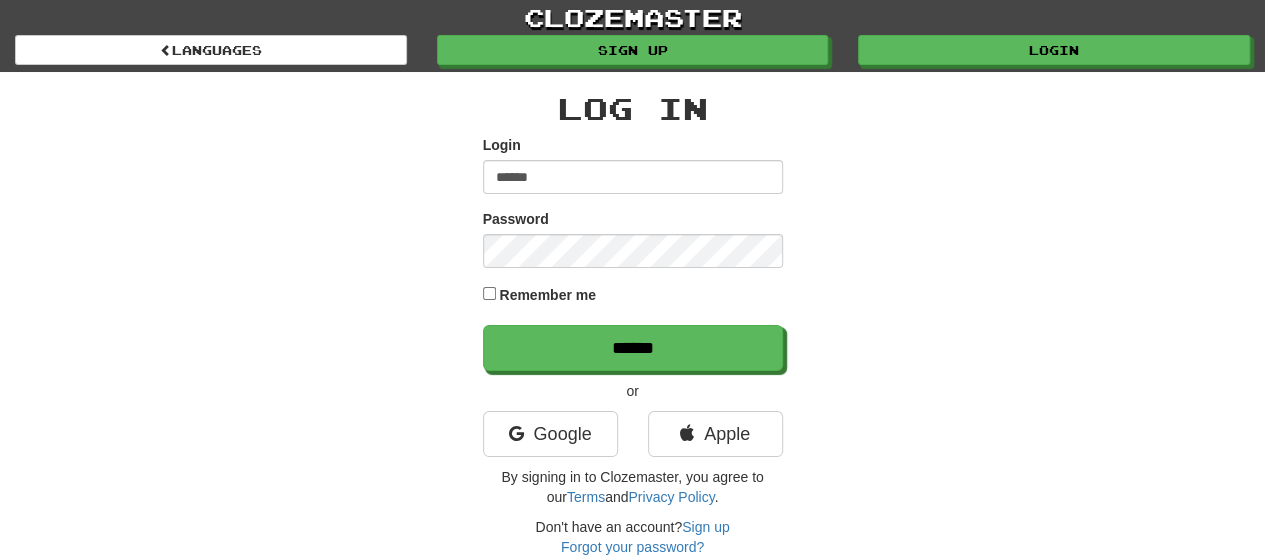 click on "Log In
Login
******
Password
Remember me
******
or
Google
Apple
By signing in to Clozemaster, you agree to our  Terms  and  Privacy Policy .
Don't have an account?  Sign up
Forgot your password?
Didn't receive confirmation instructions?" at bounding box center (633, 324) 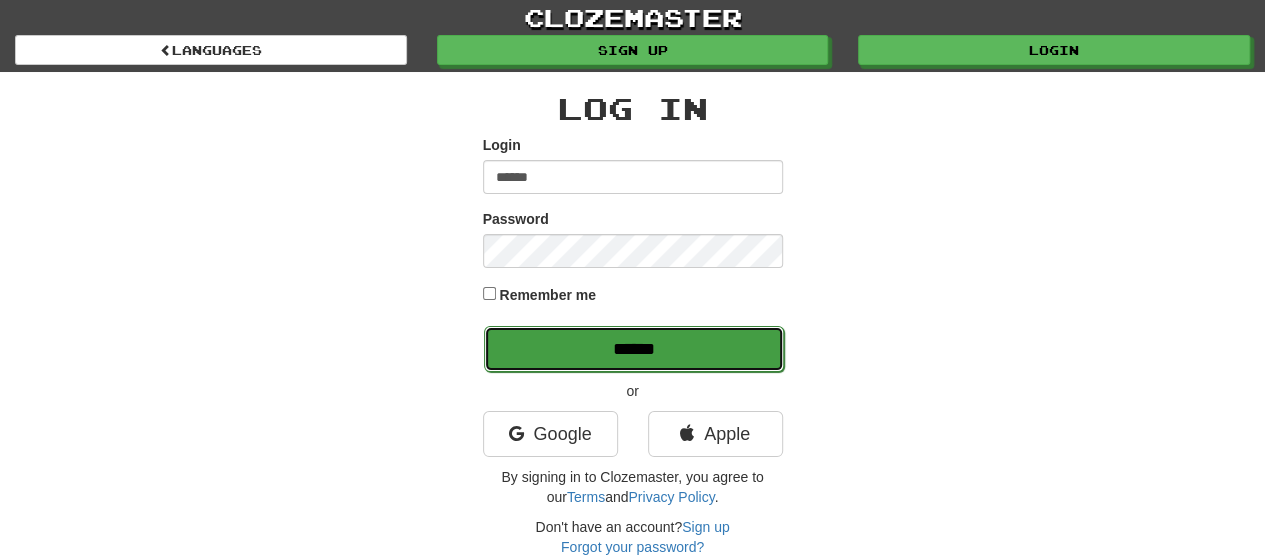 click on "******" at bounding box center (634, 349) 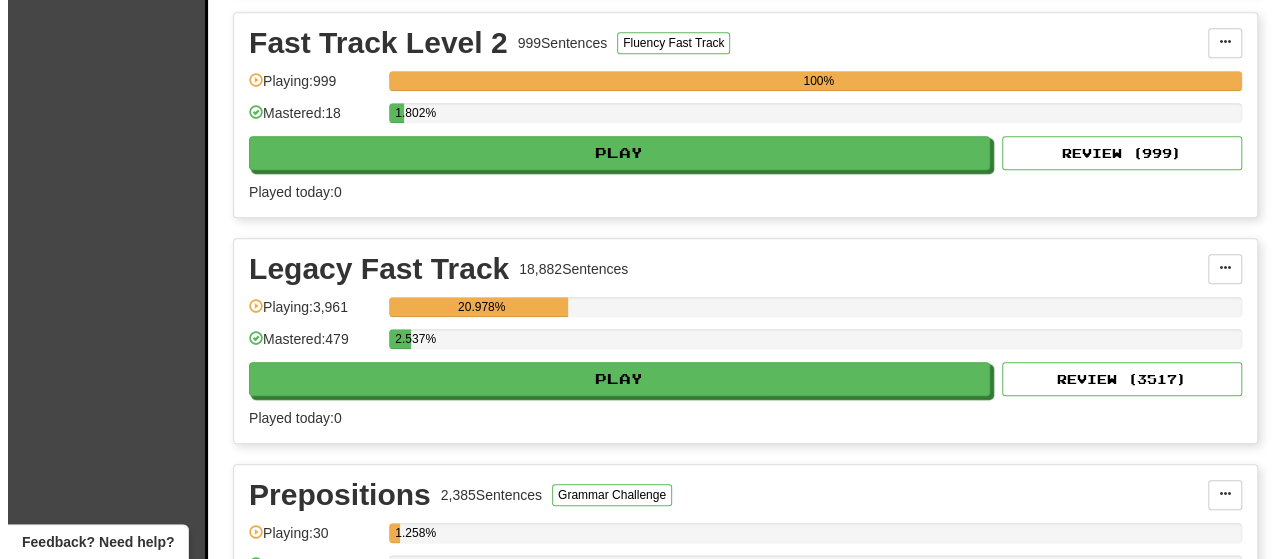 scroll, scrollTop: 882, scrollLeft: 0, axis: vertical 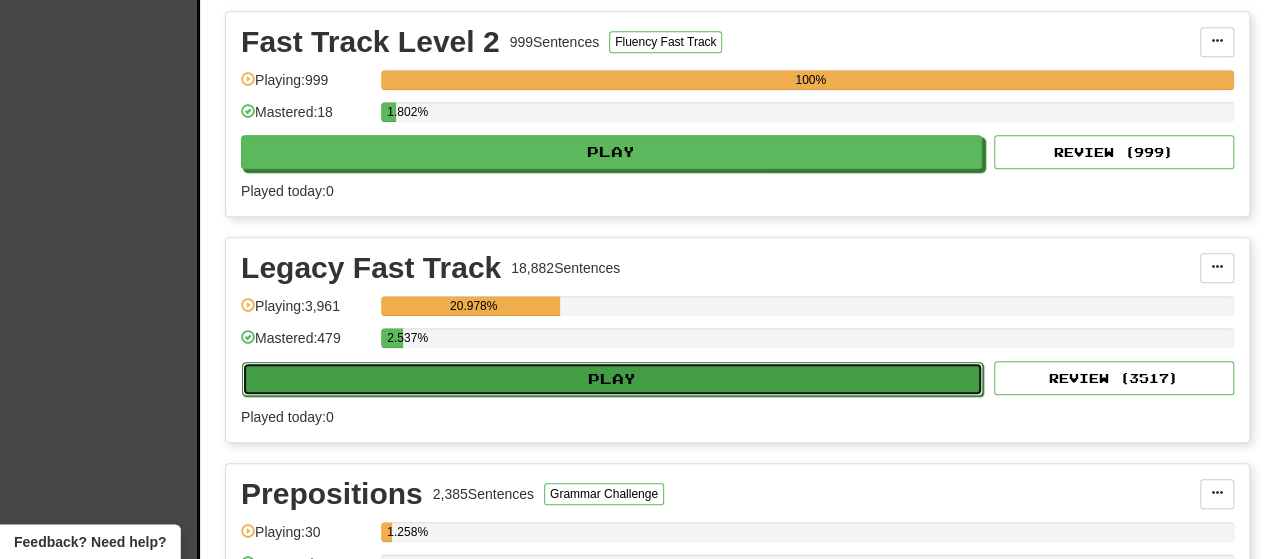 click on "Play" at bounding box center (612, 379) 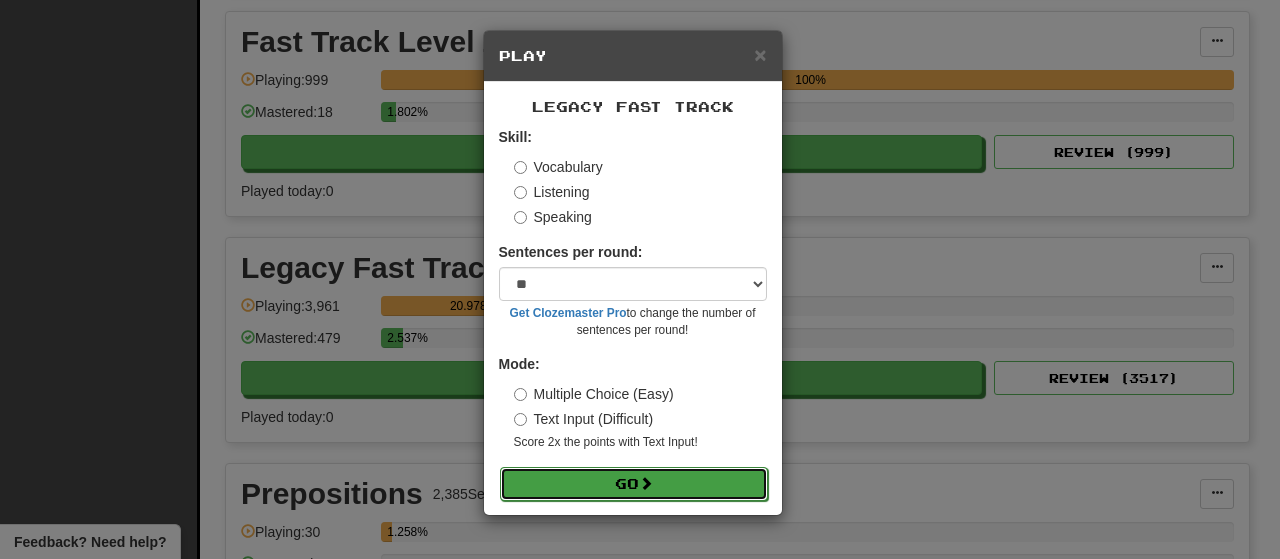 click on "Go" at bounding box center [634, 484] 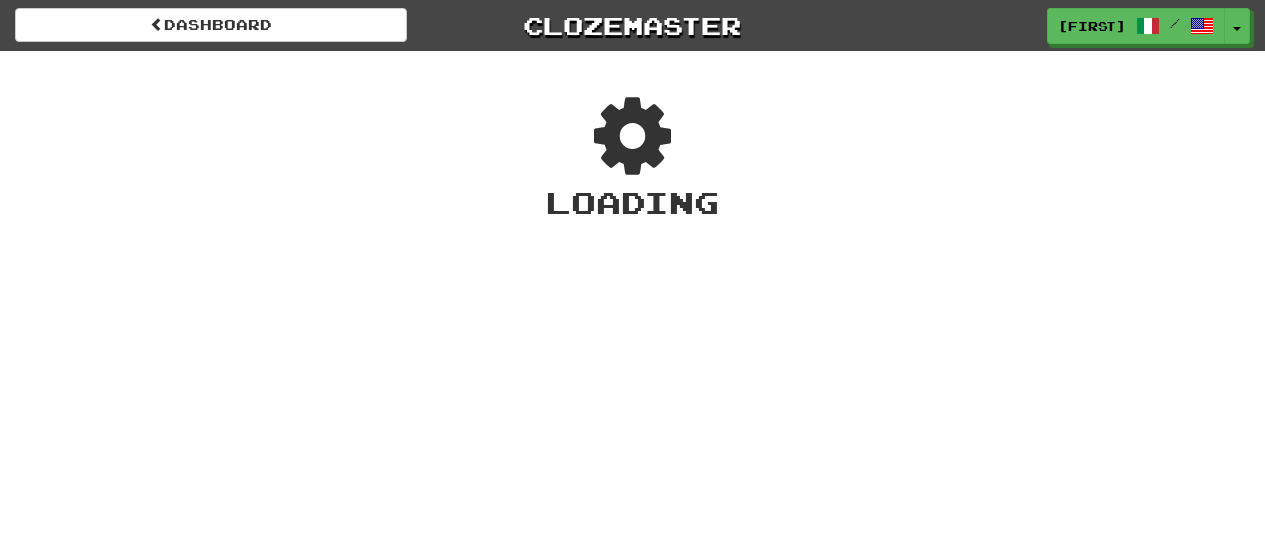 scroll, scrollTop: 0, scrollLeft: 0, axis: both 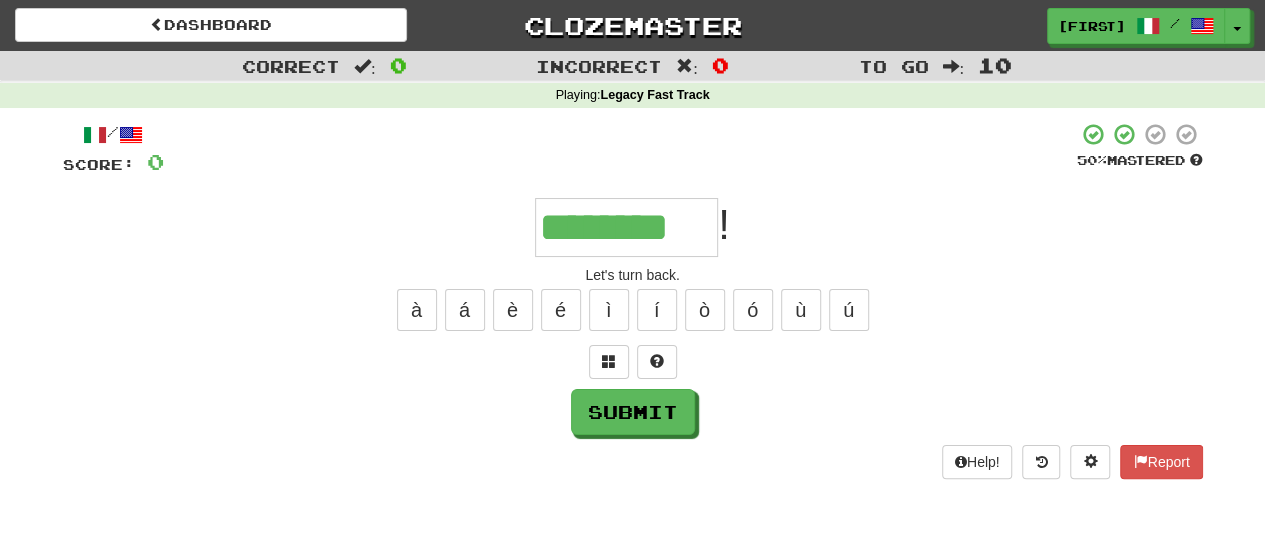 type on "********" 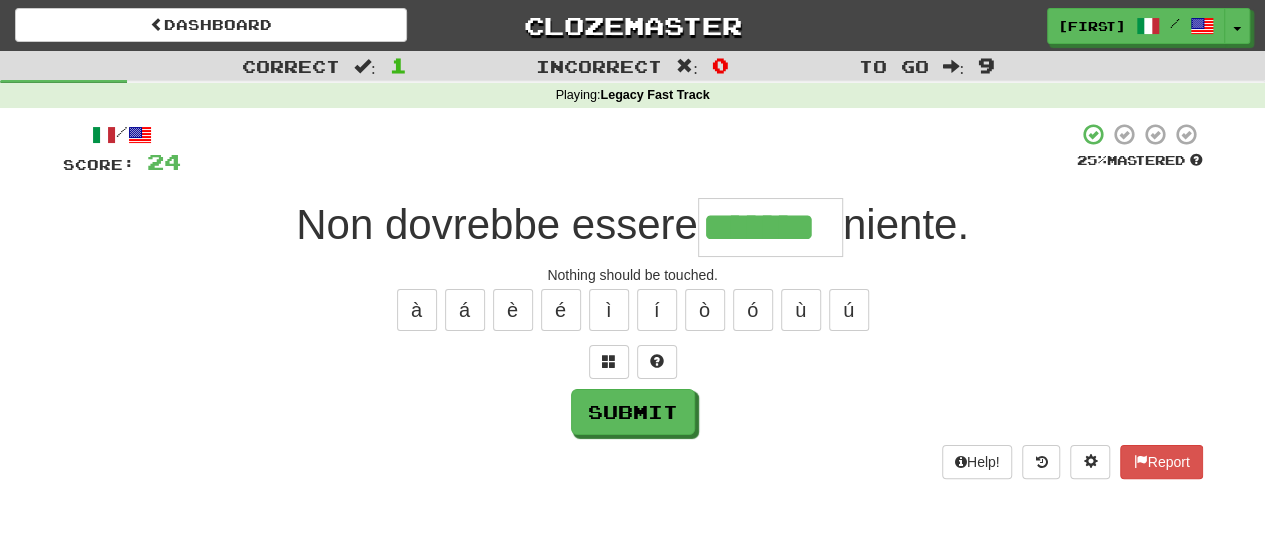 type on "*******" 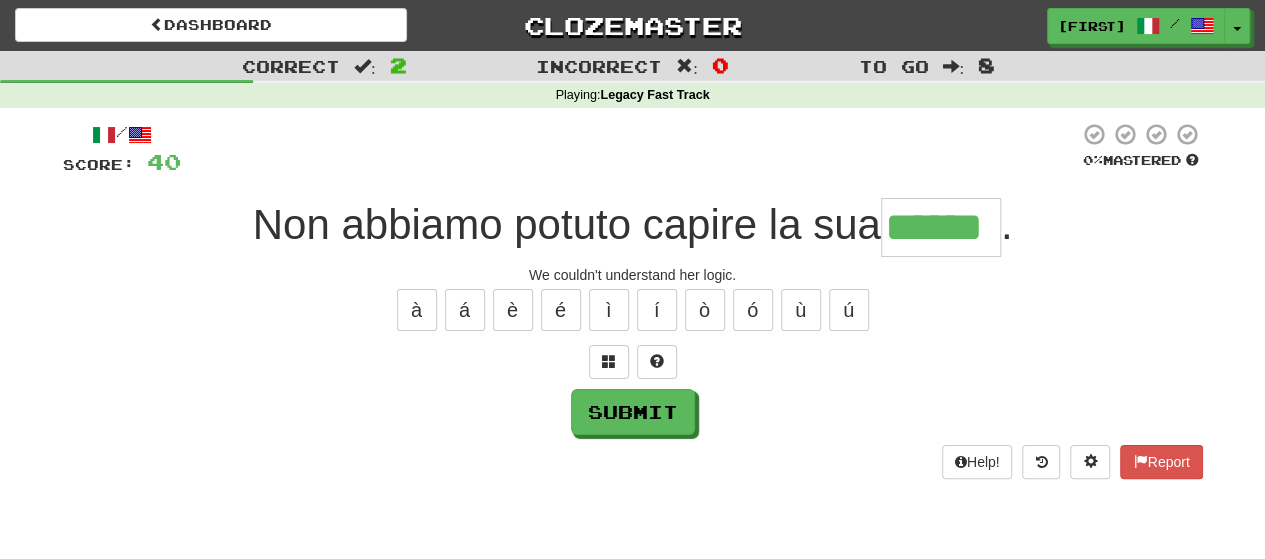 type on "******" 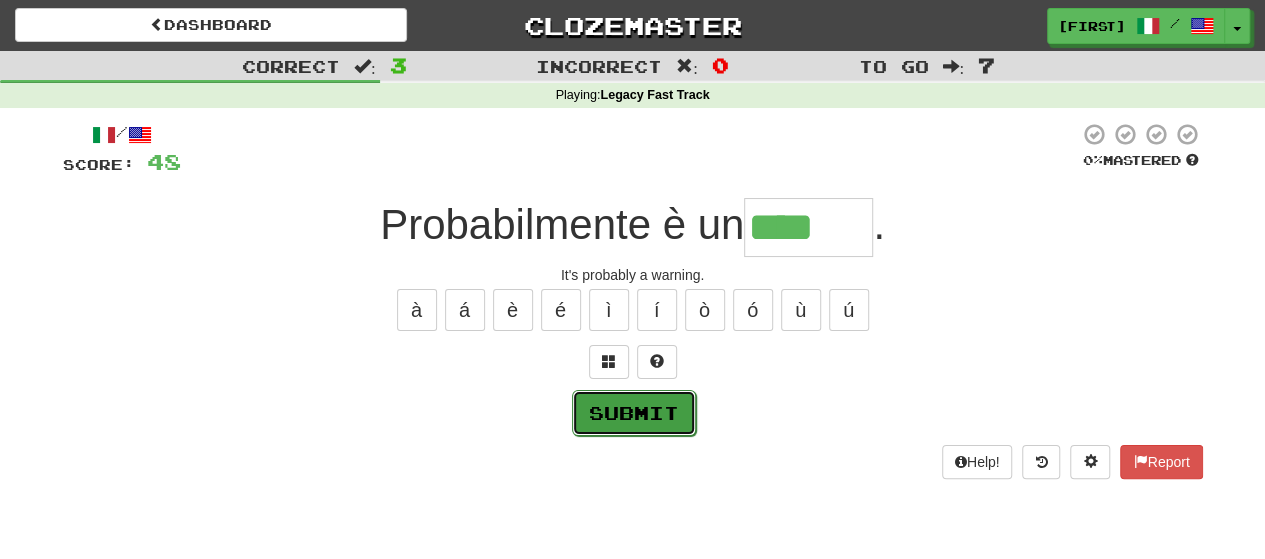 click on "Submit" at bounding box center (634, 413) 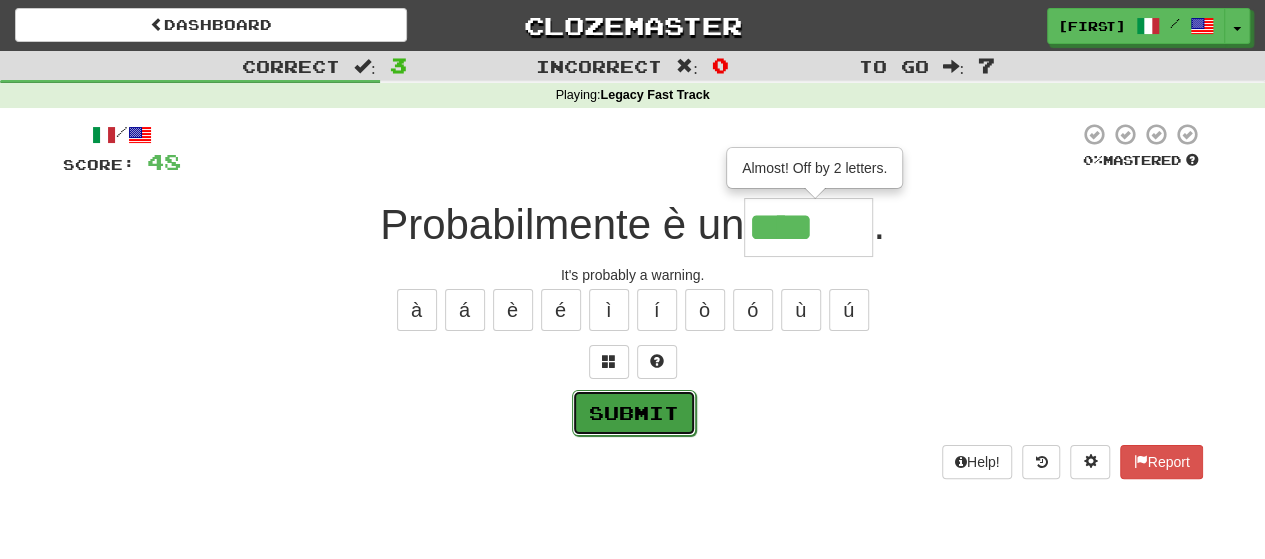 click on "Submit" at bounding box center (634, 413) 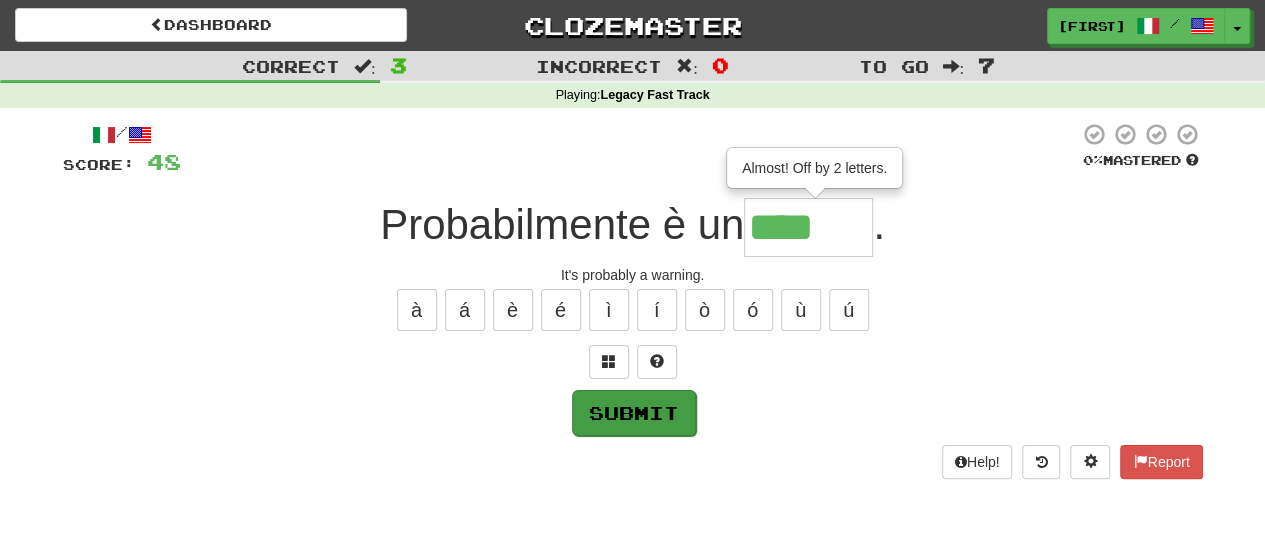 type on "******" 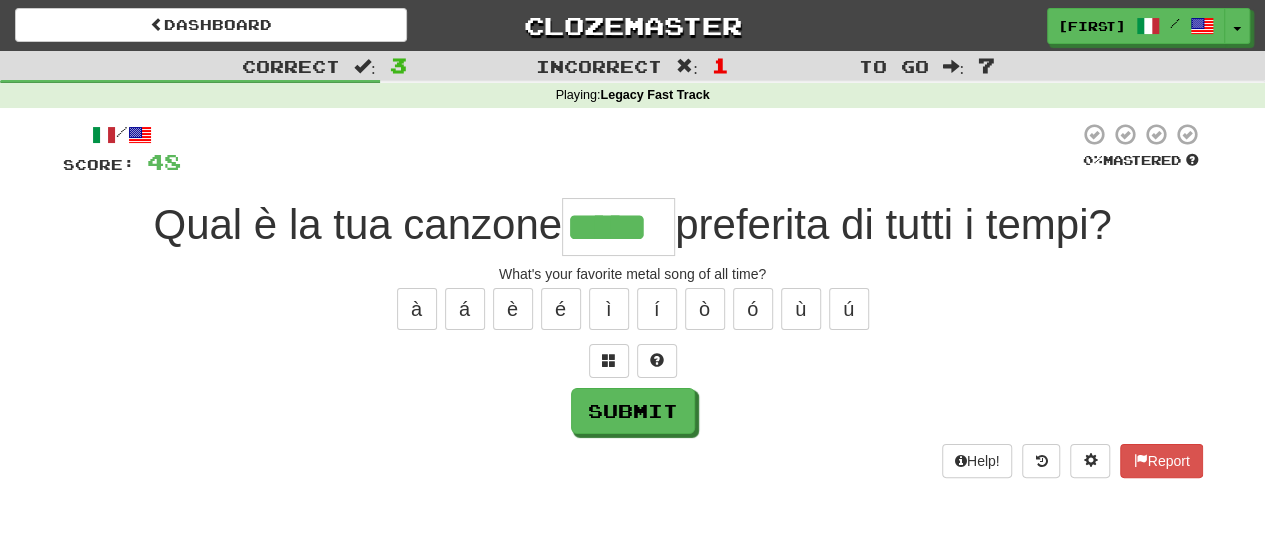 scroll, scrollTop: 0, scrollLeft: 0, axis: both 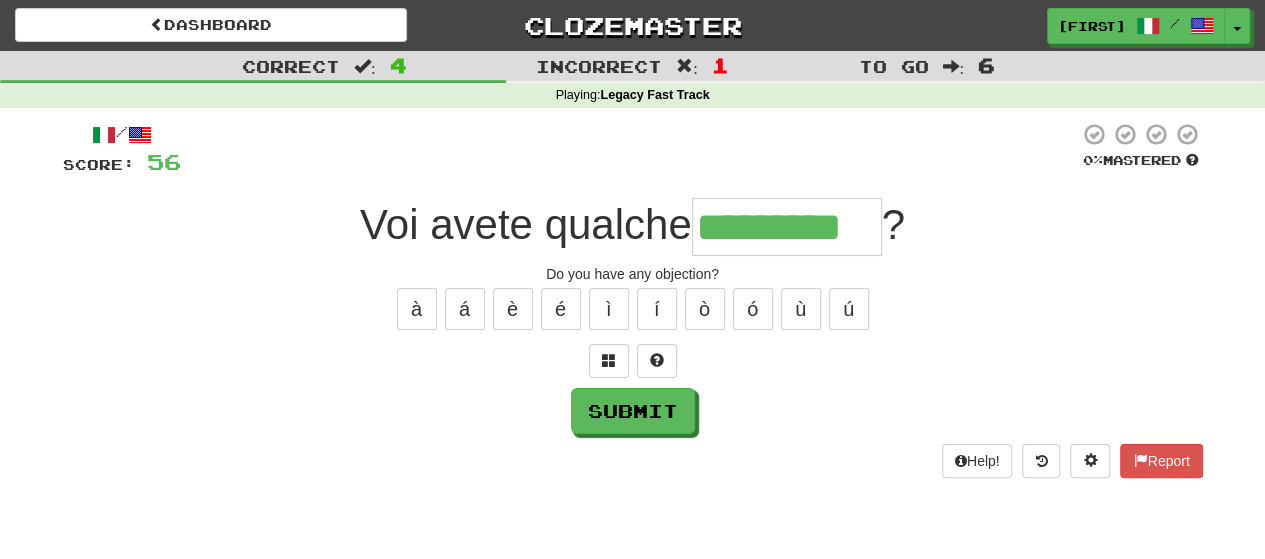 type on "*********" 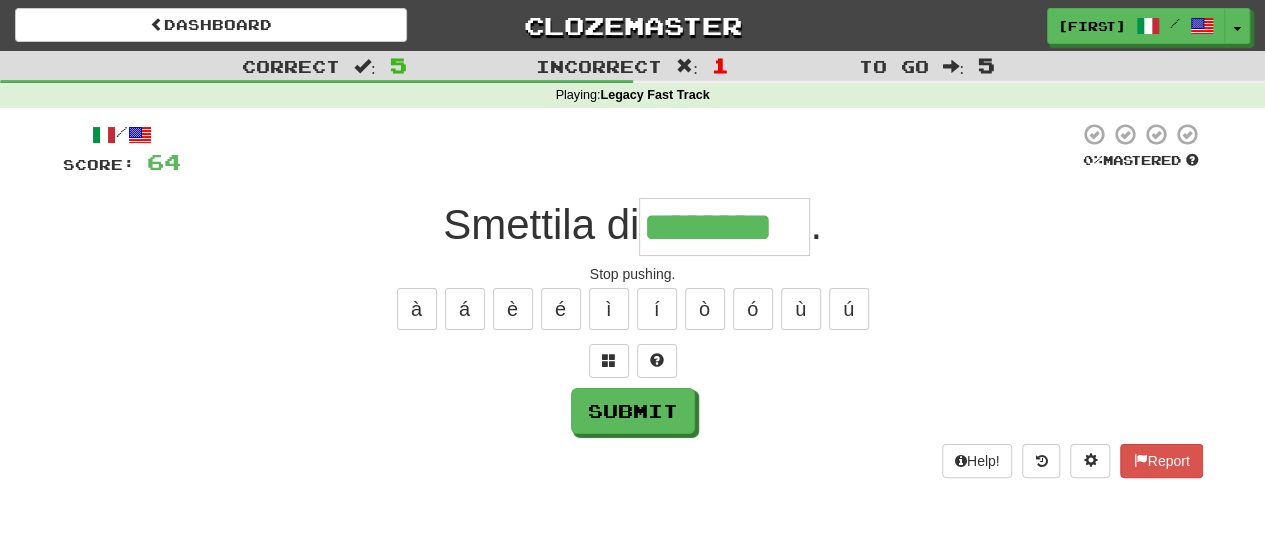 type on "********" 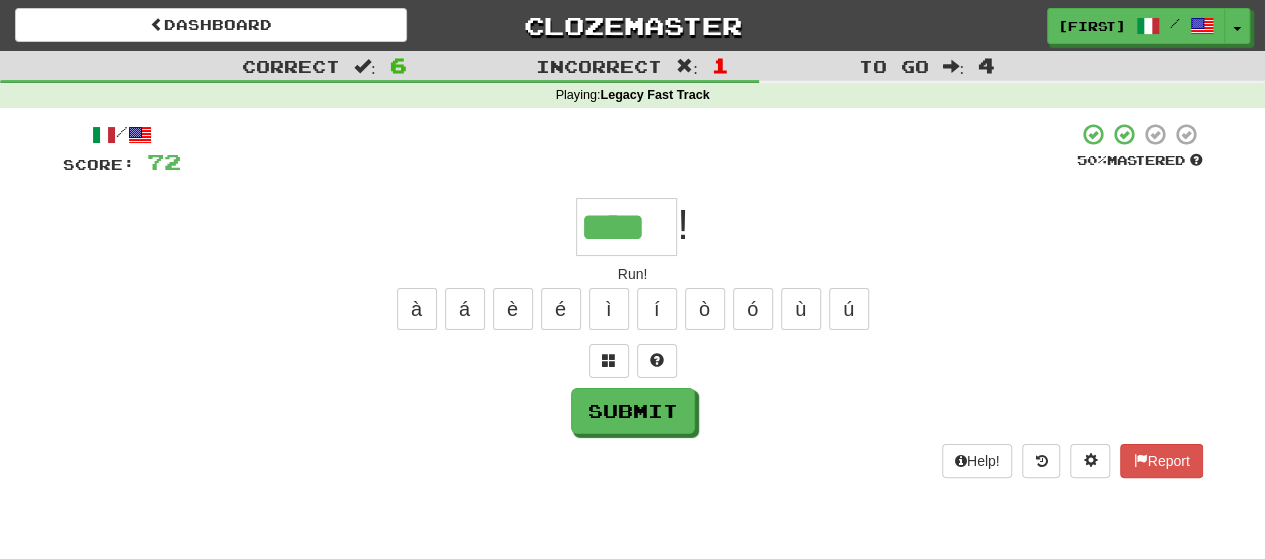 scroll, scrollTop: 0, scrollLeft: 0, axis: both 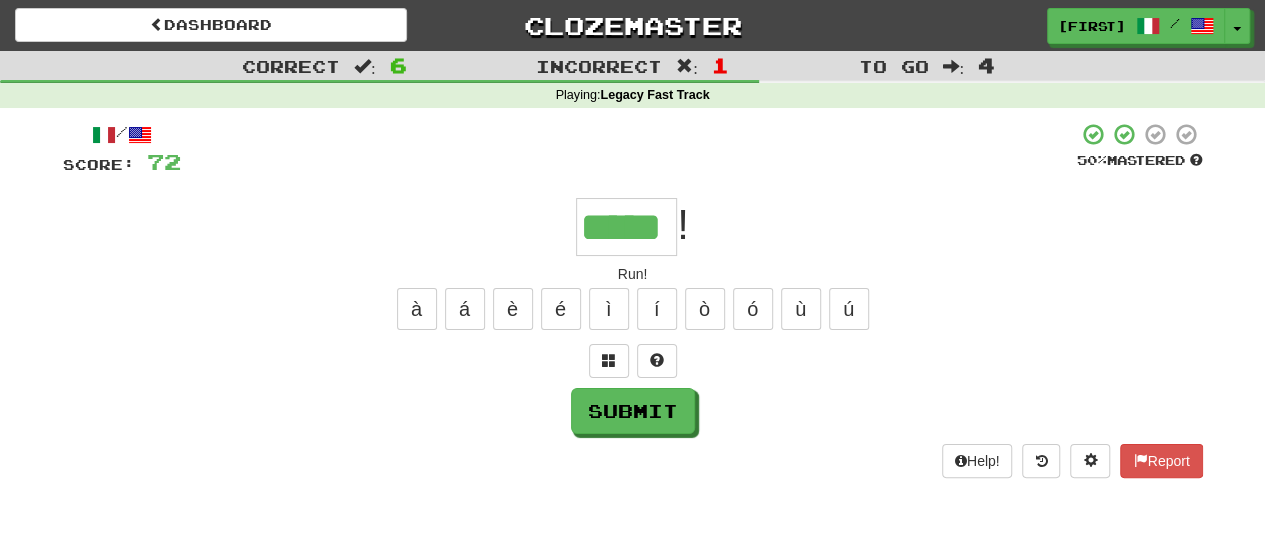 type on "*****" 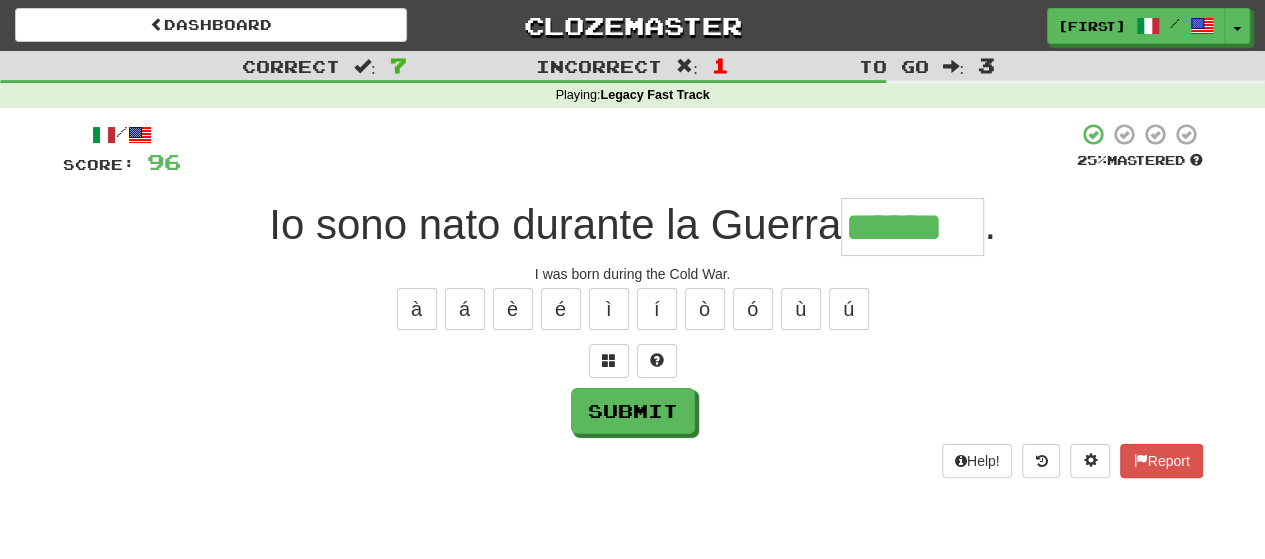 type on "******" 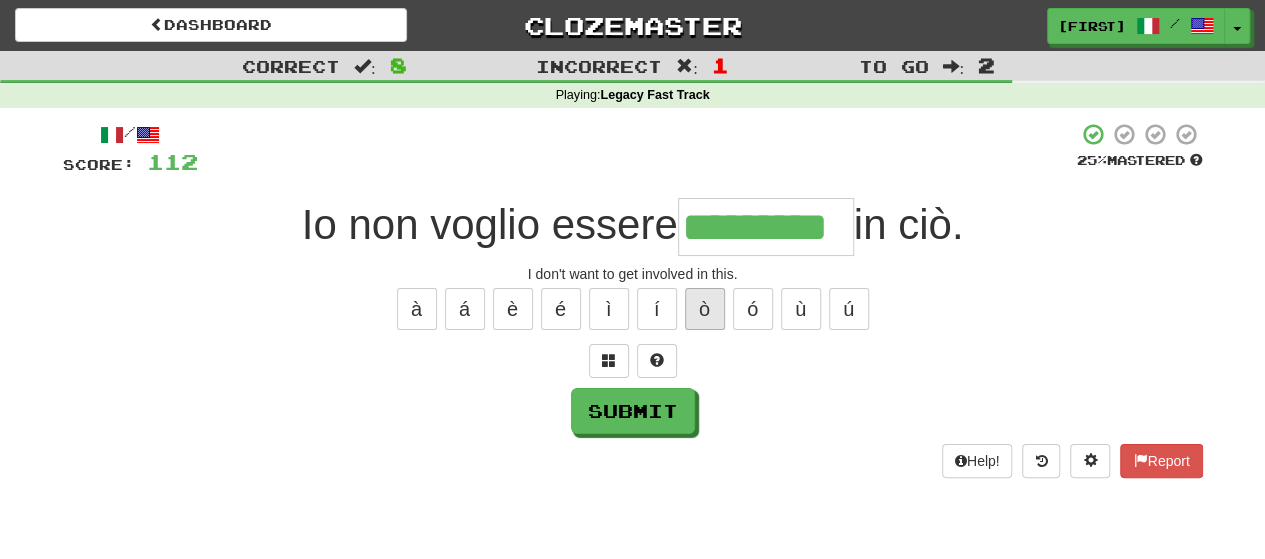 type on "*********" 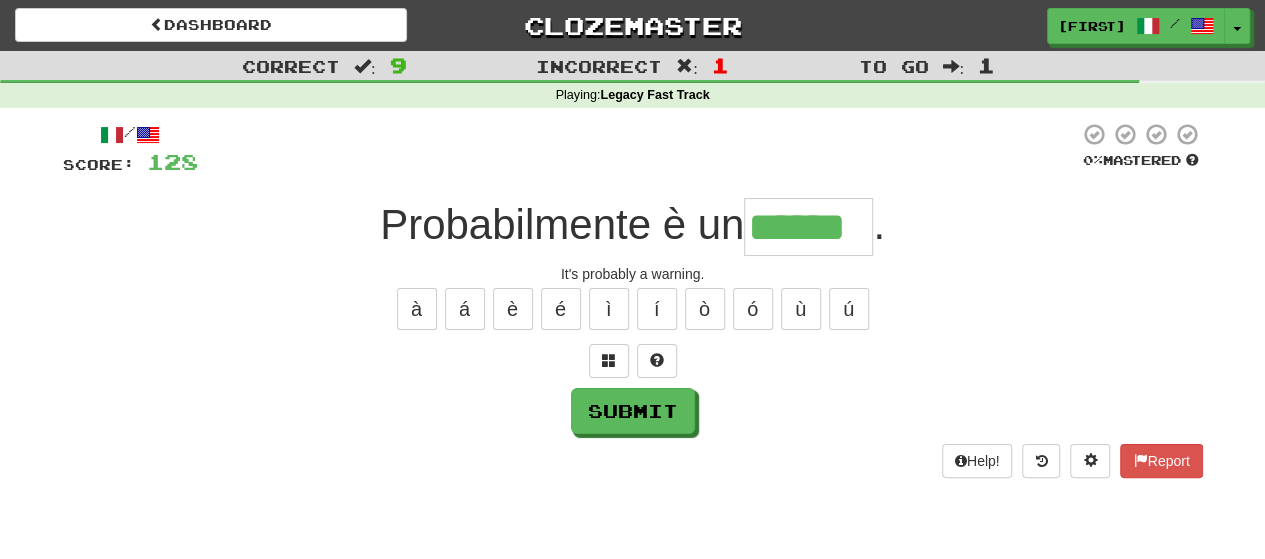 type on "******" 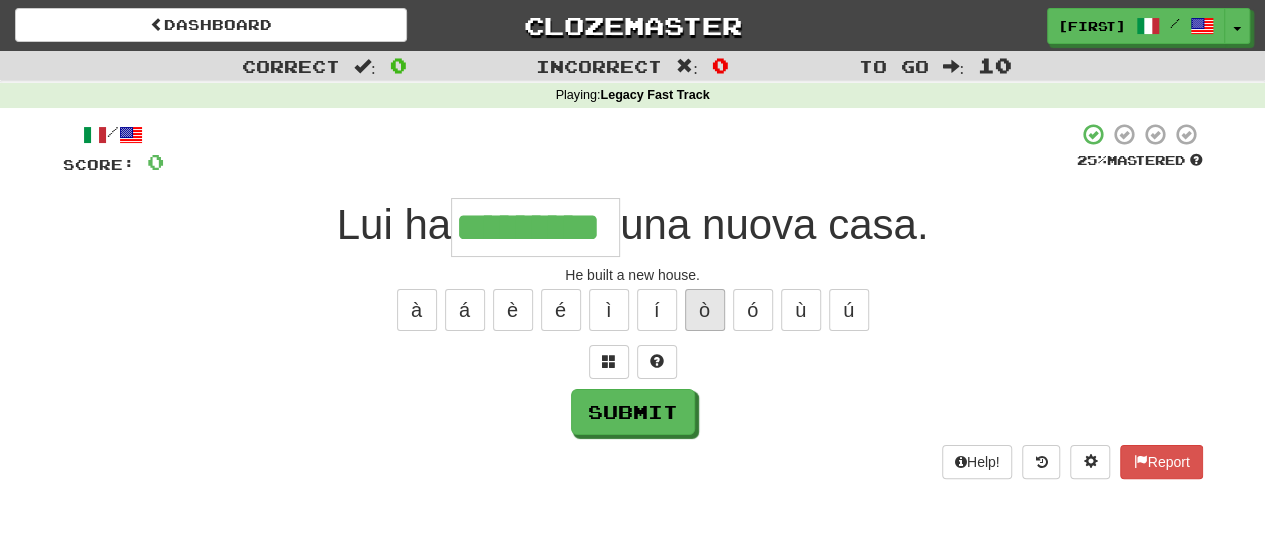 type on "*********" 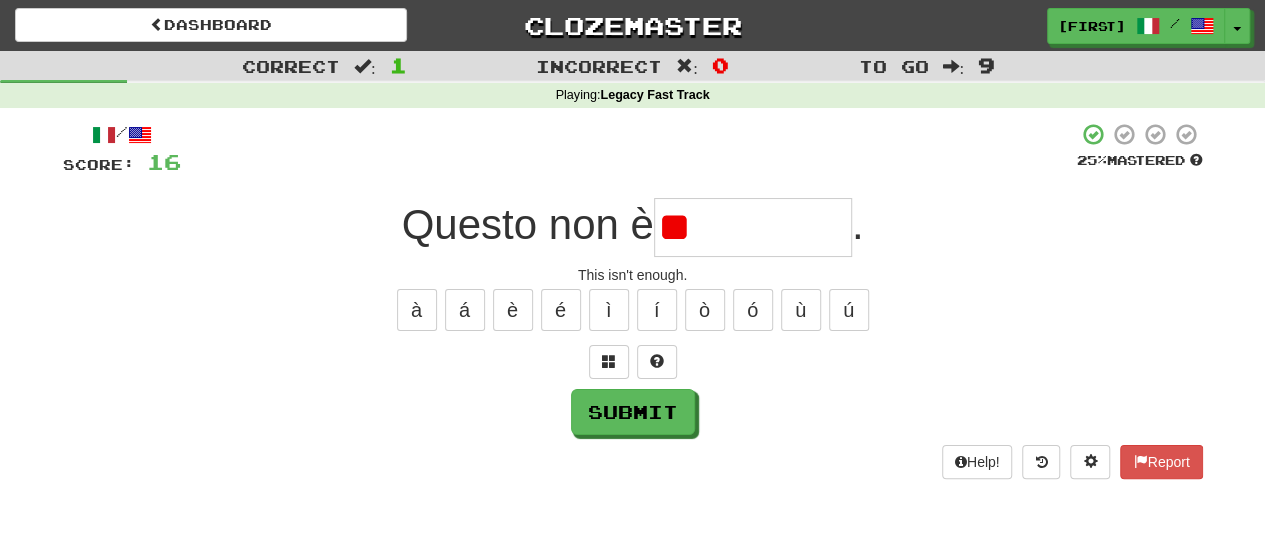 type on "*" 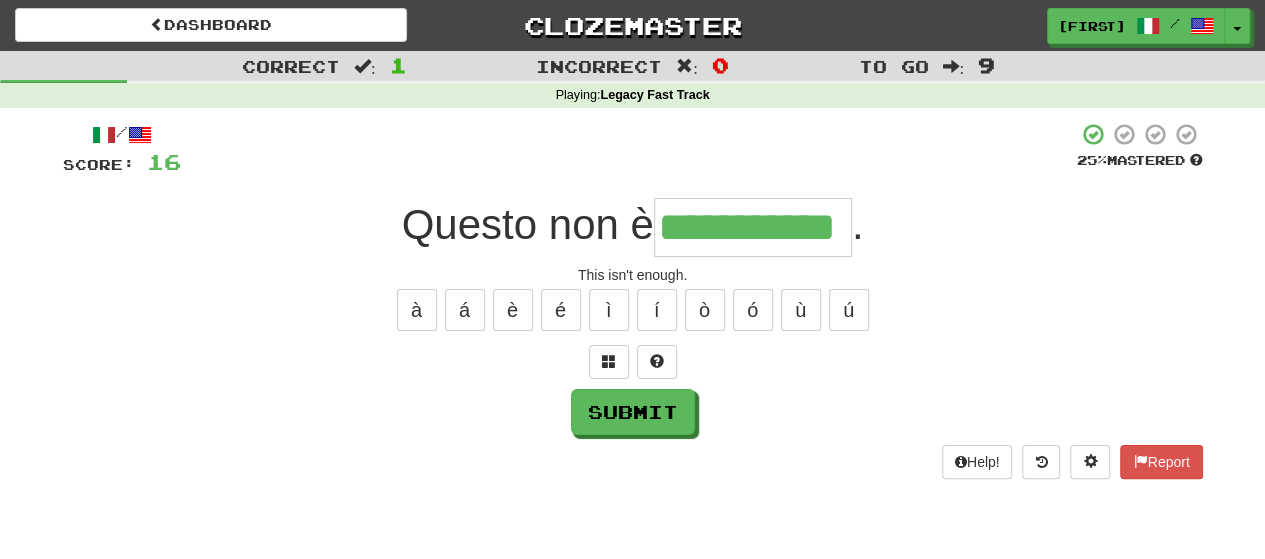 type on "**********" 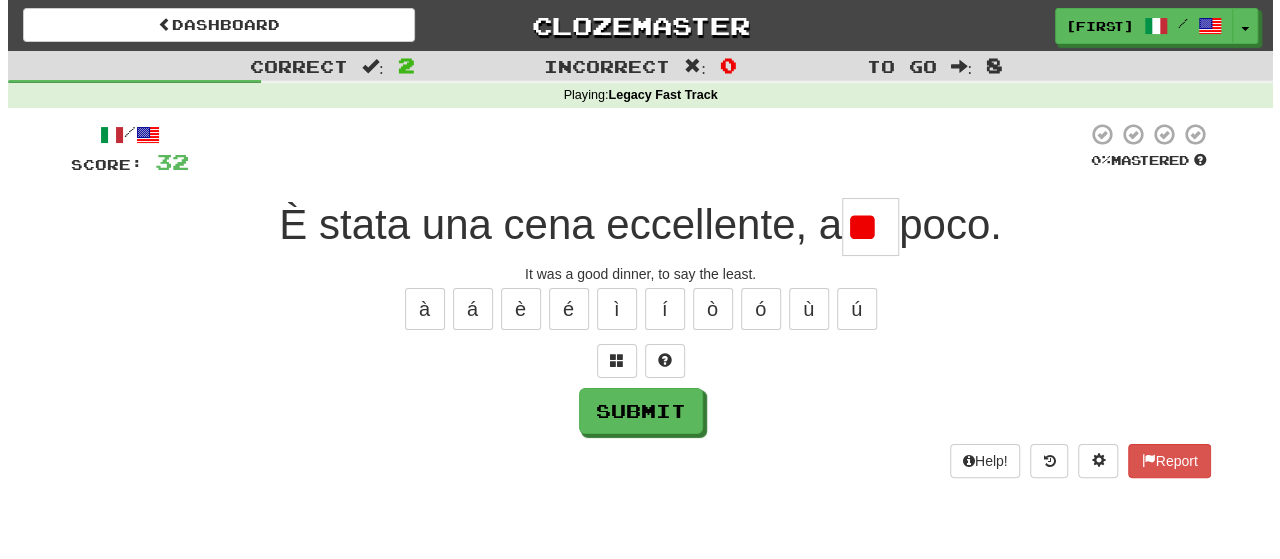 scroll, scrollTop: 0, scrollLeft: 0, axis: both 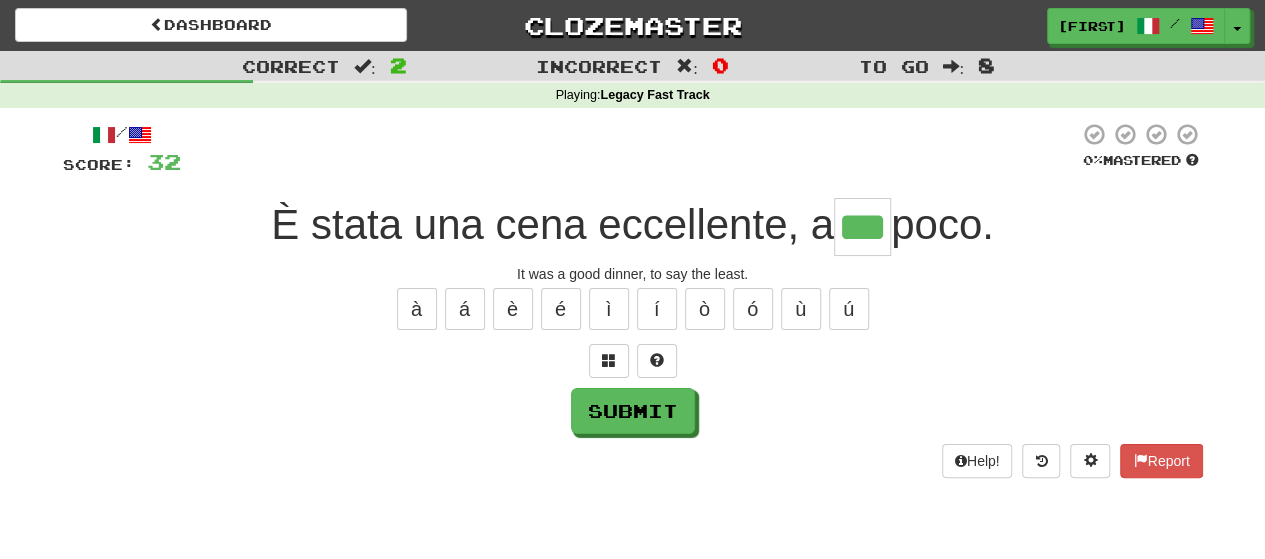 type on "***" 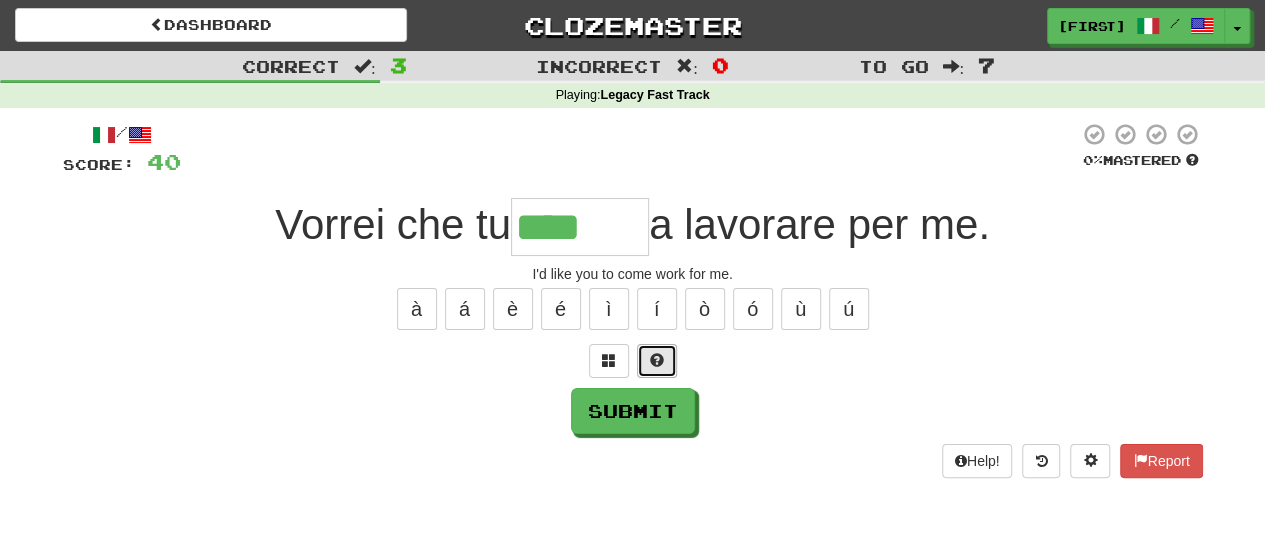click at bounding box center [657, 361] 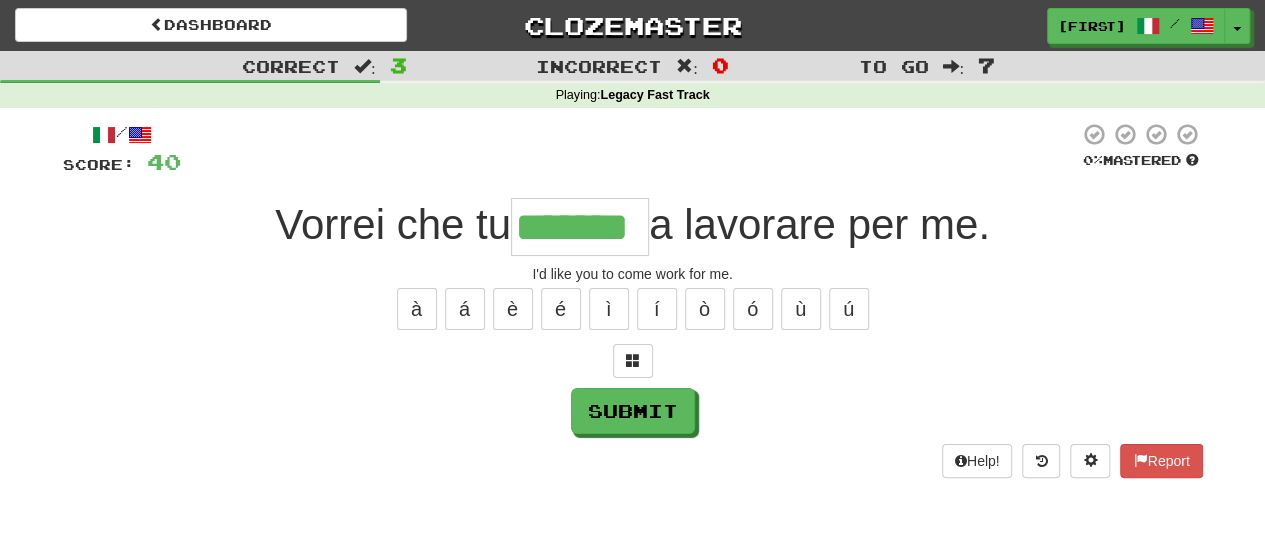 type on "*******" 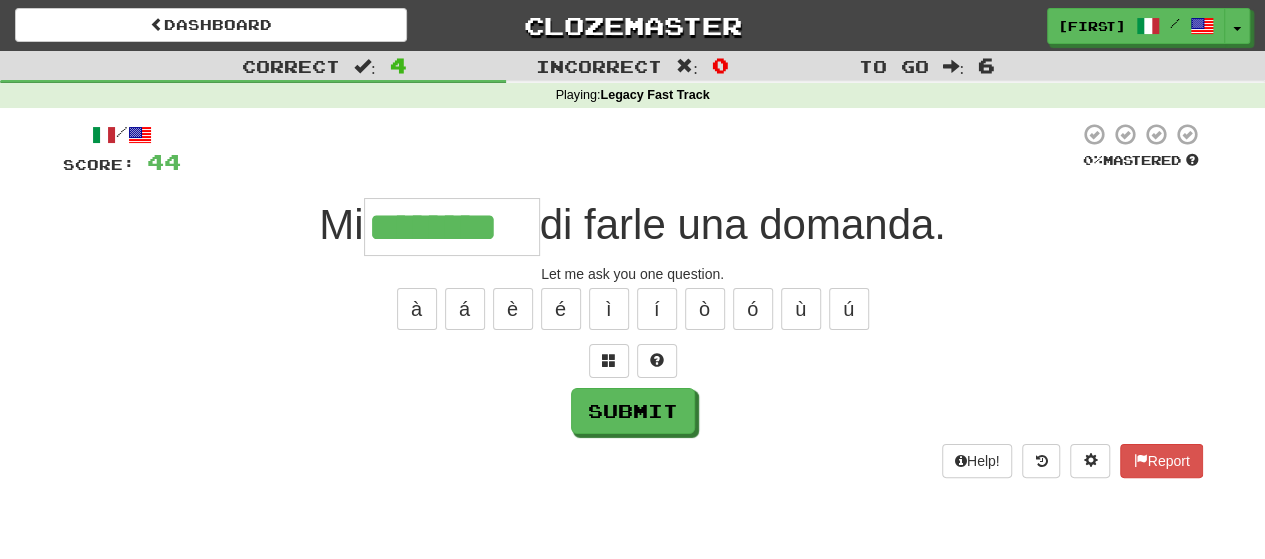 type on "********" 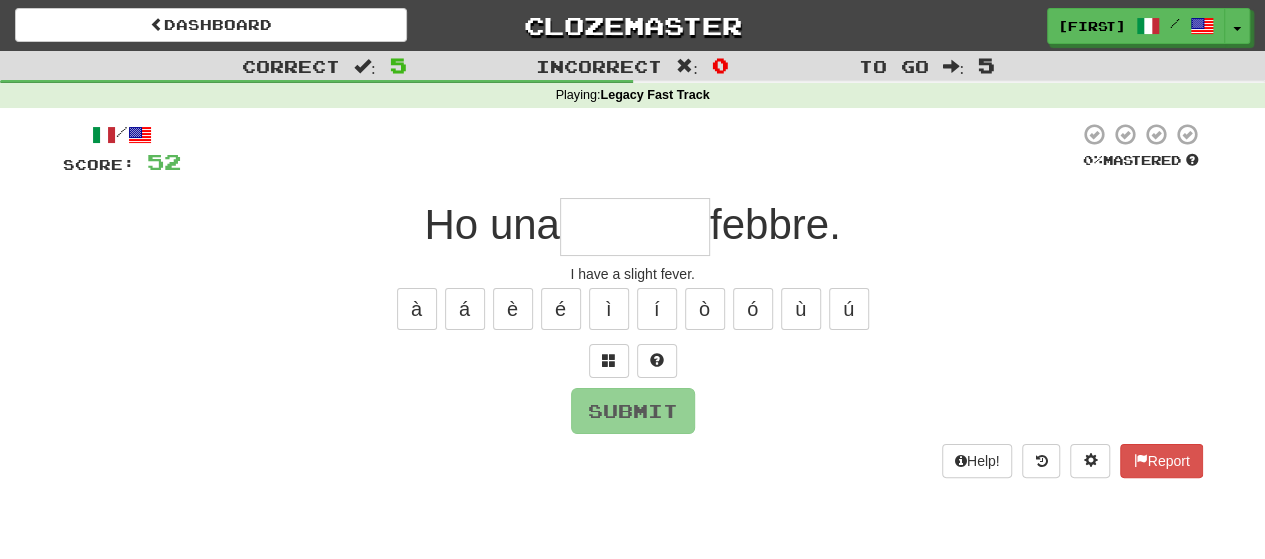 type on "*" 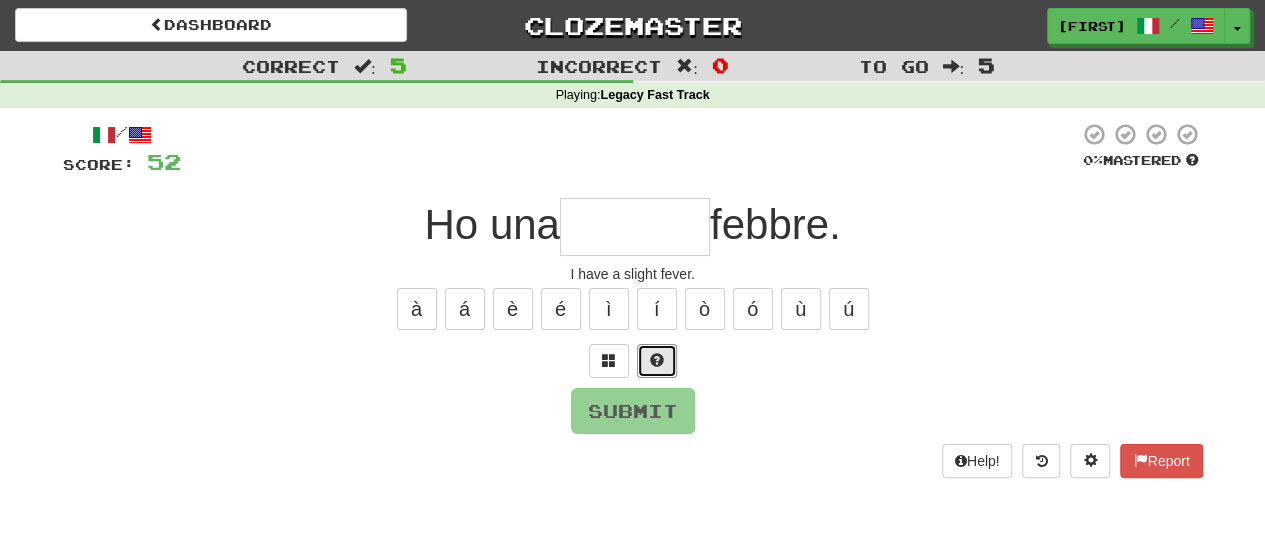 click at bounding box center [657, 361] 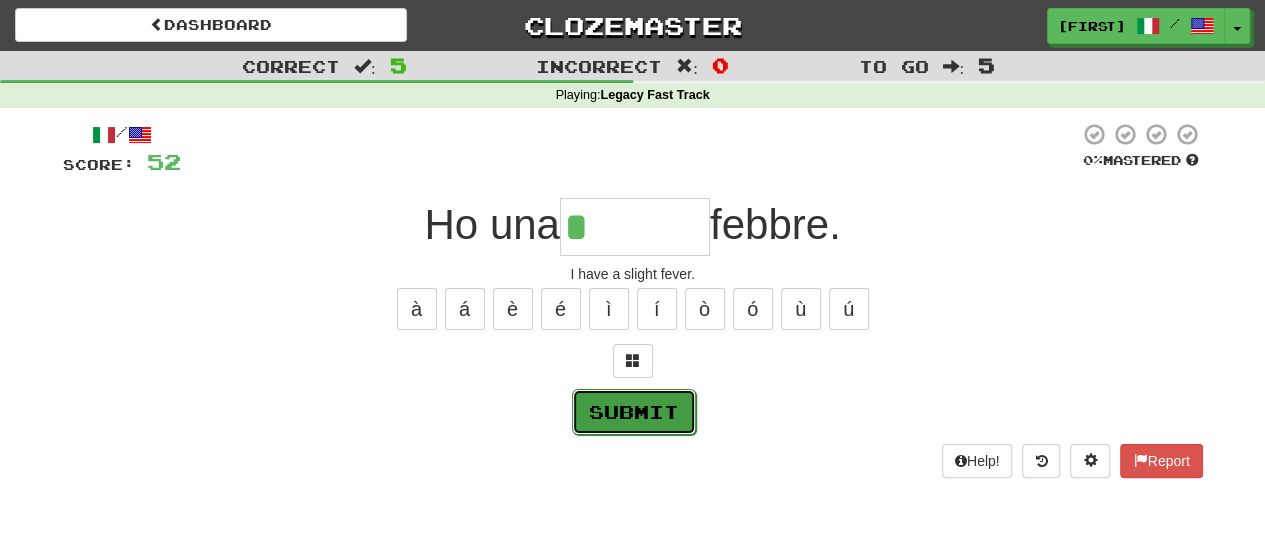 click on "Submit" at bounding box center [634, 412] 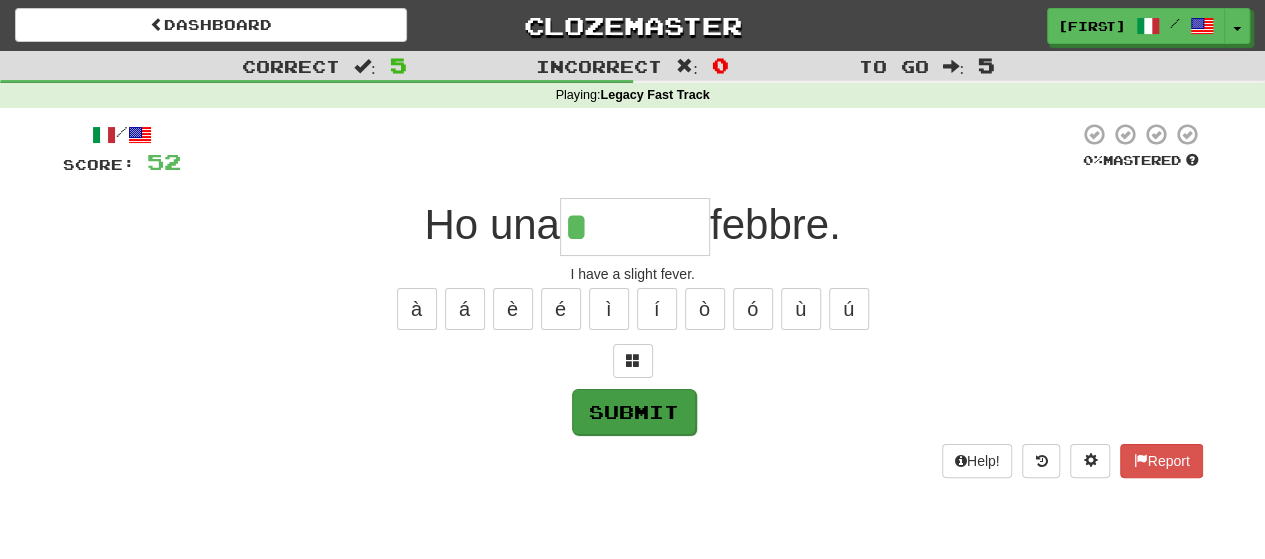 type on "*******" 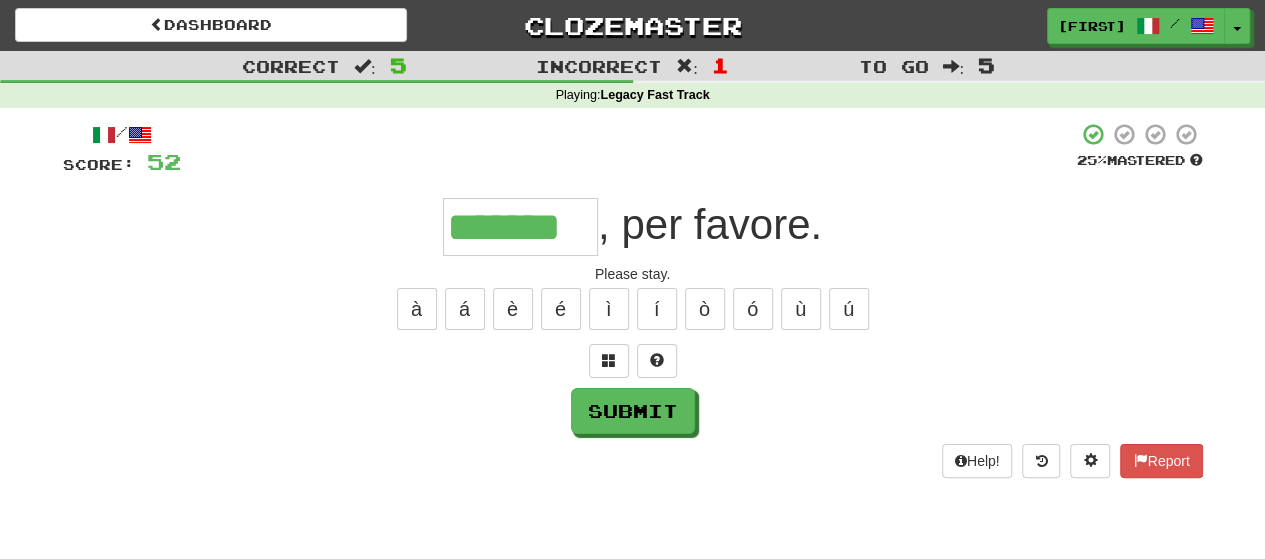 type on "*******" 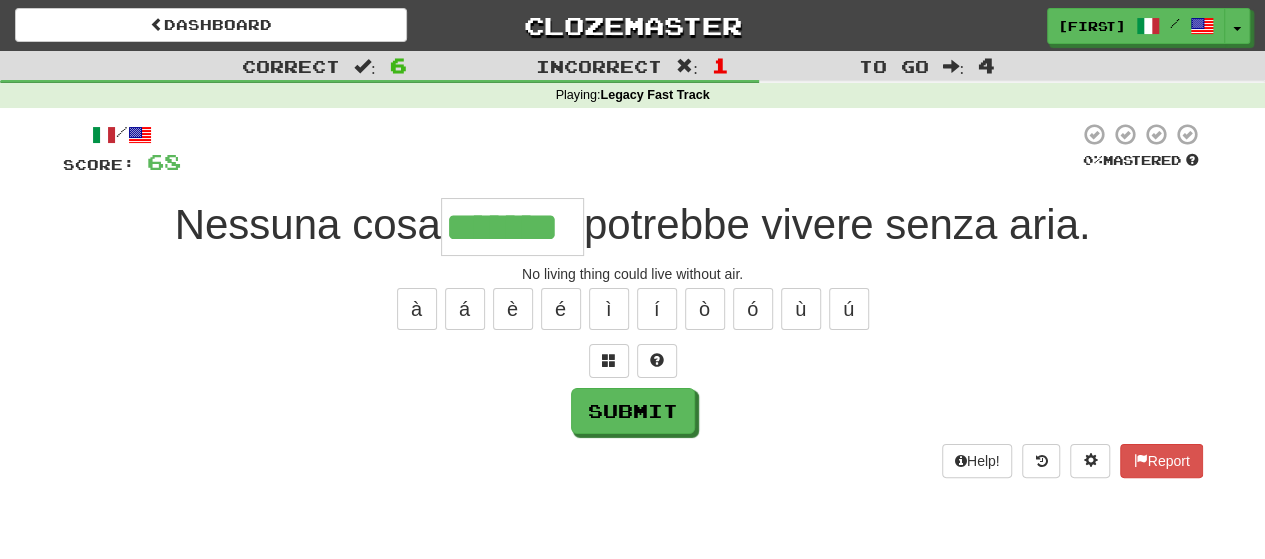 type on "*******" 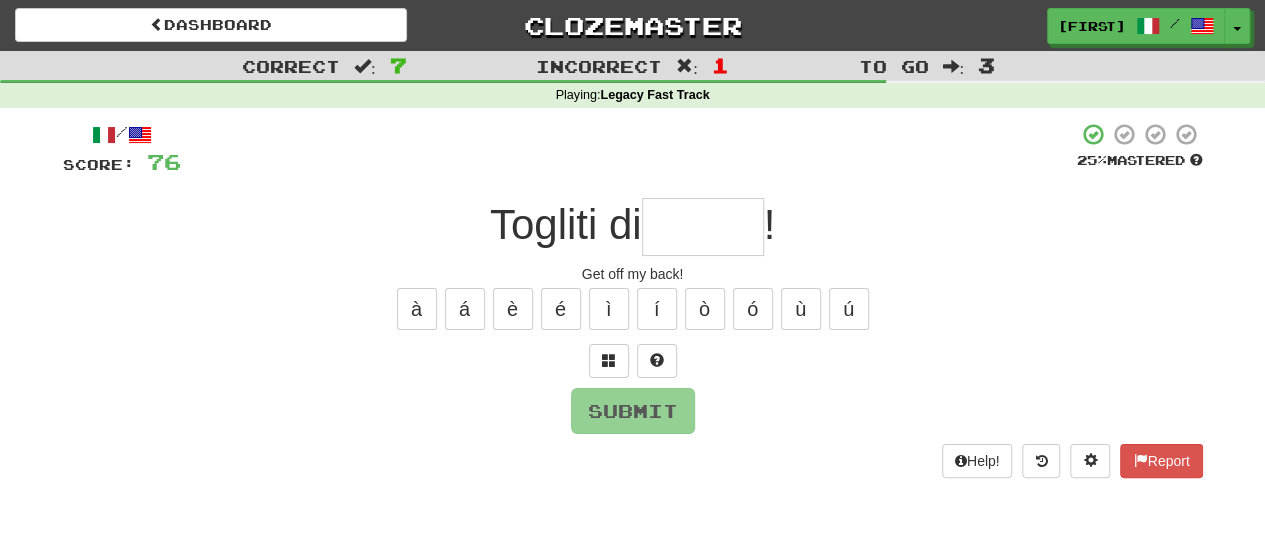 type on "*" 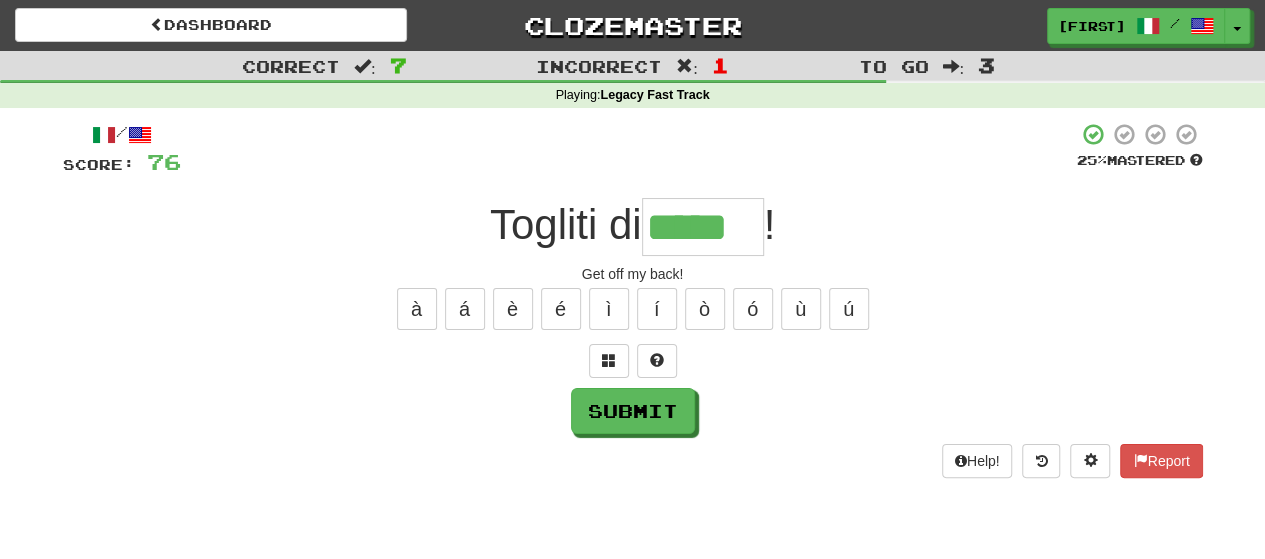 type on "*****" 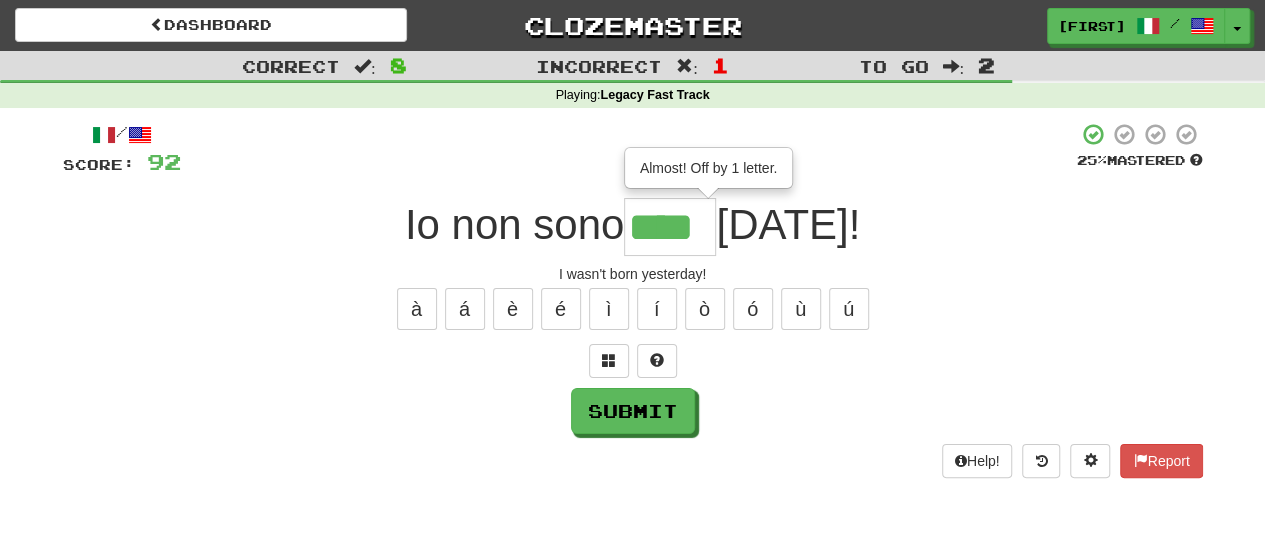 type on "****" 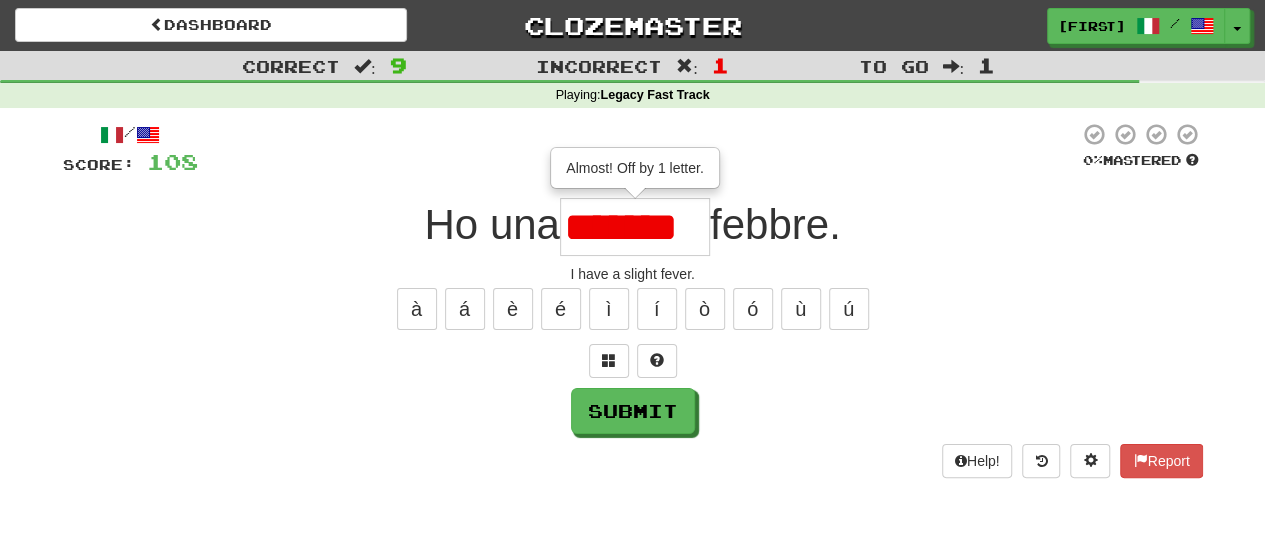 type on "*******" 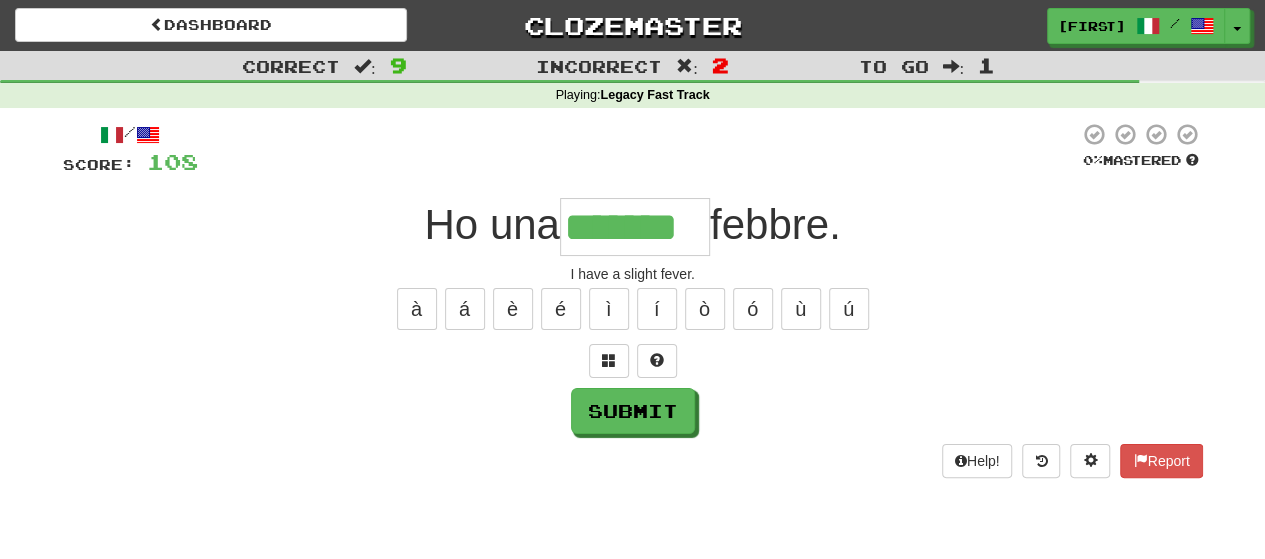 type on "*******" 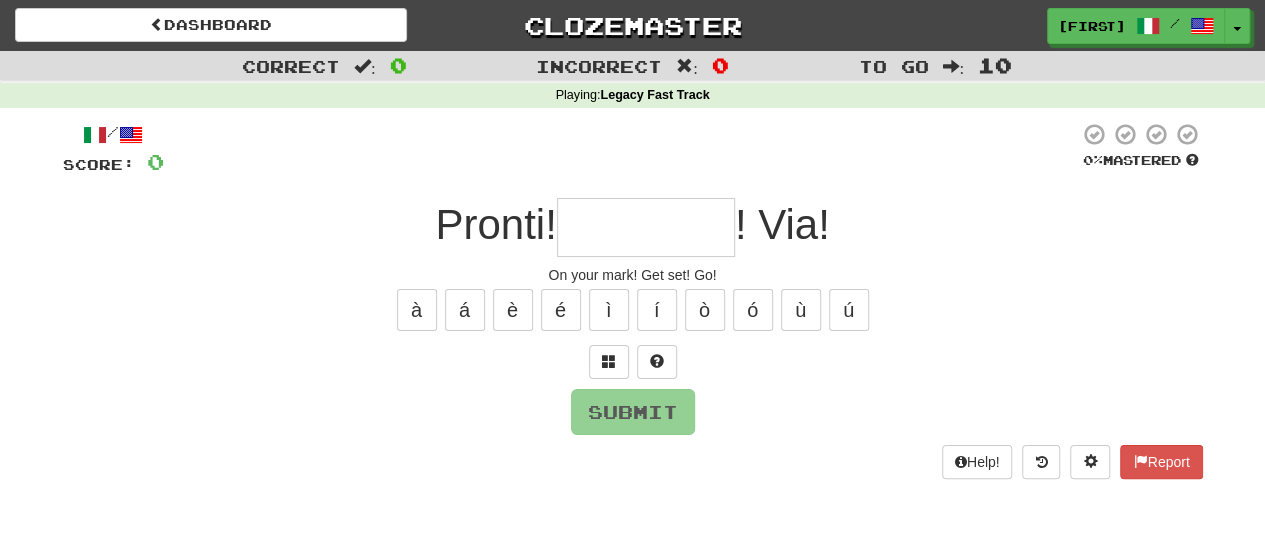 type on "*" 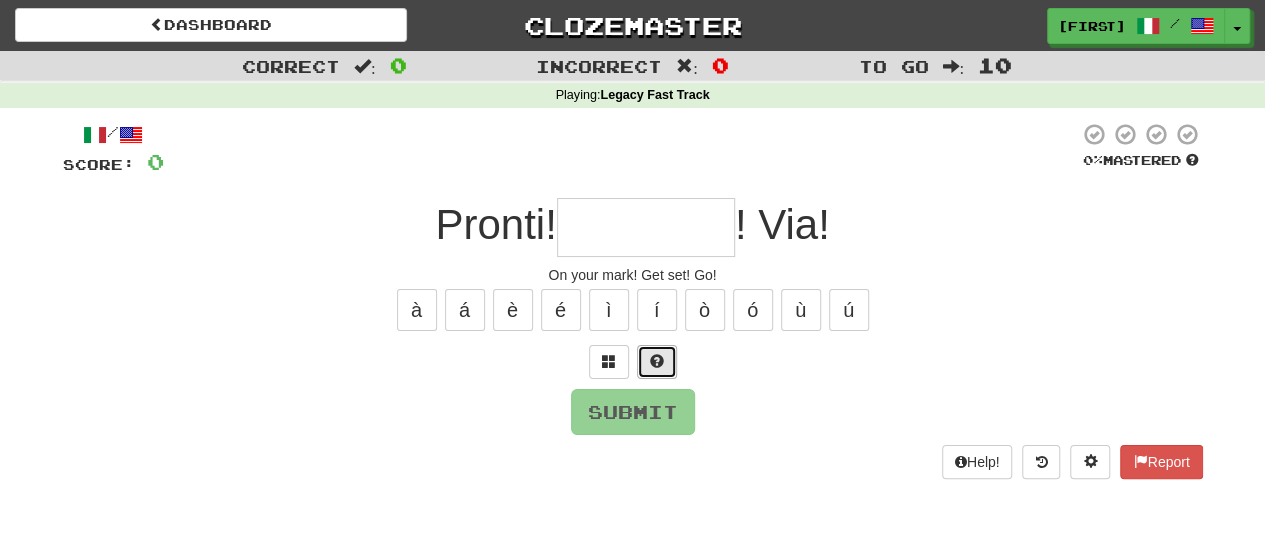 click at bounding box center (657, 362) 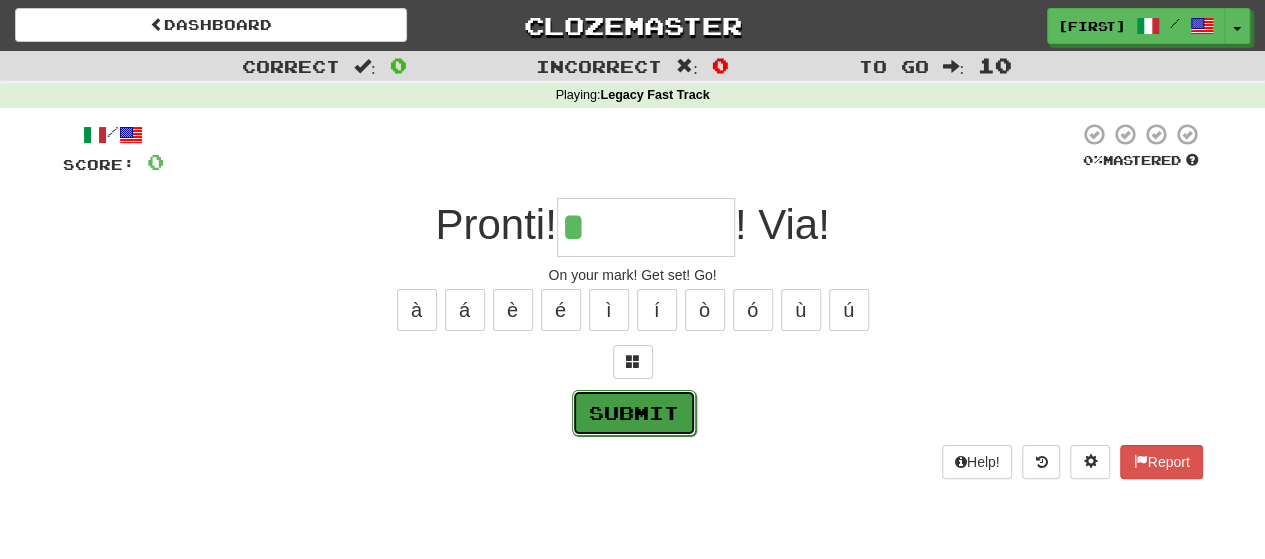 click on "Submit" at bounding box center [634, 413] 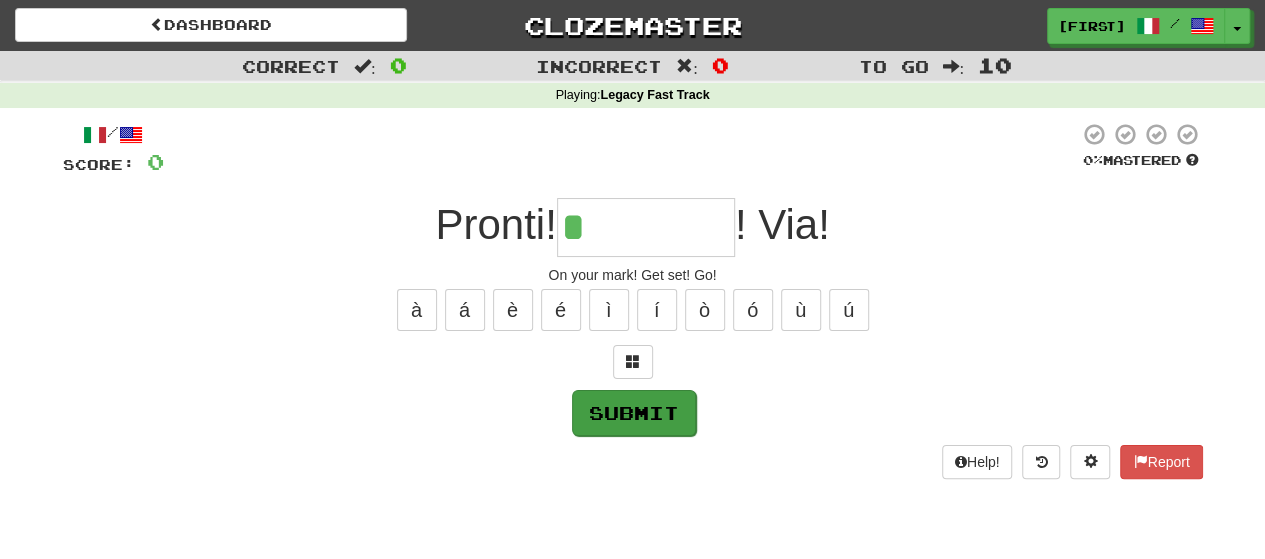 type on "********" 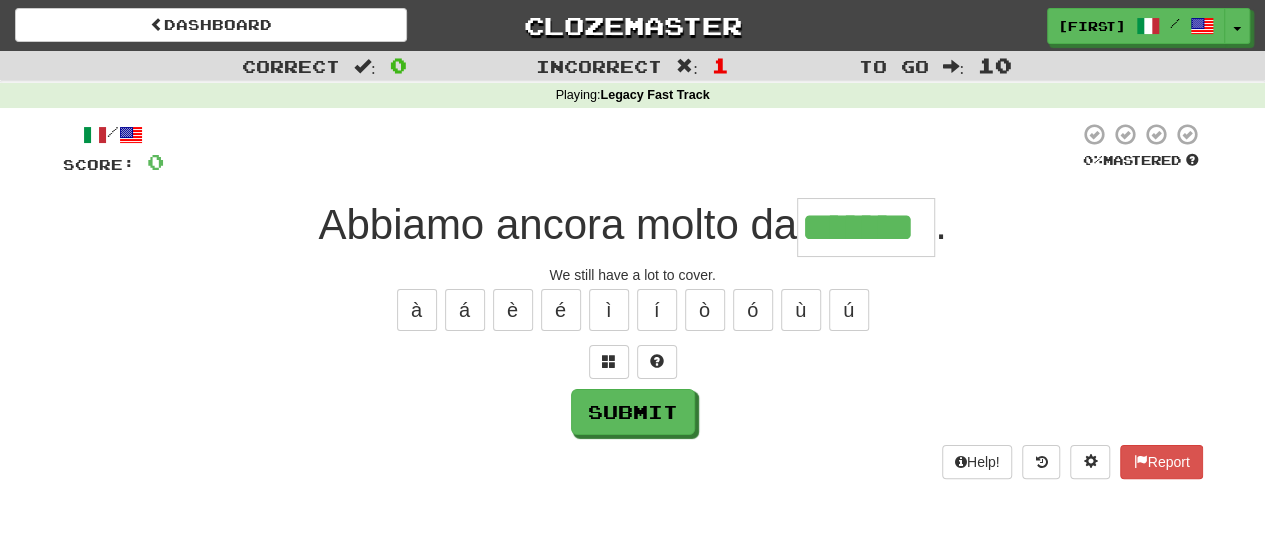 type on "*******" 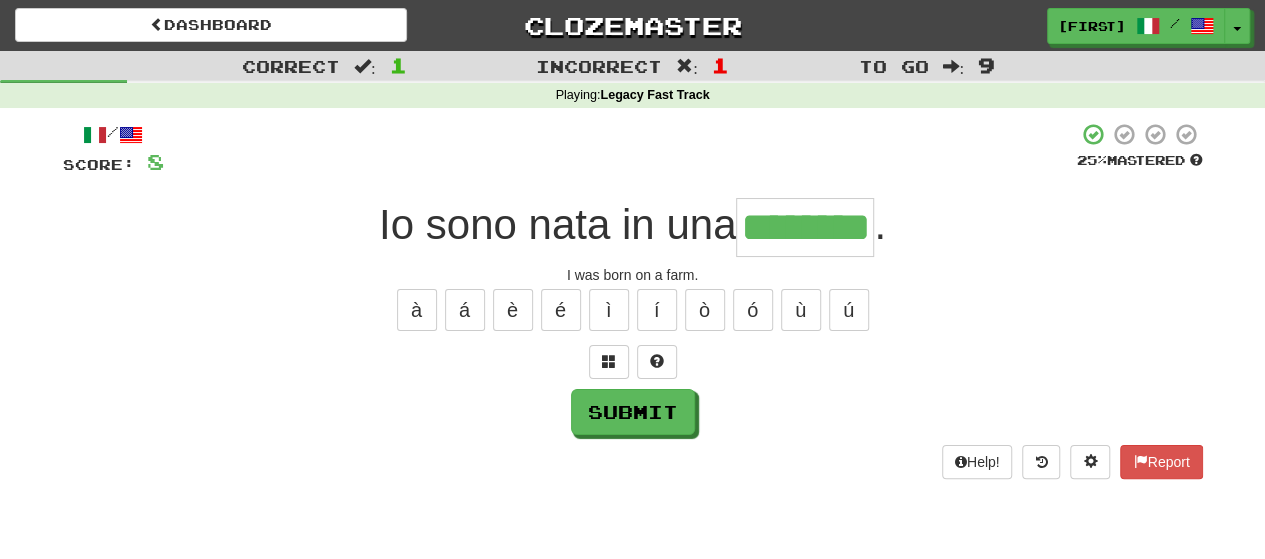 type on "********" 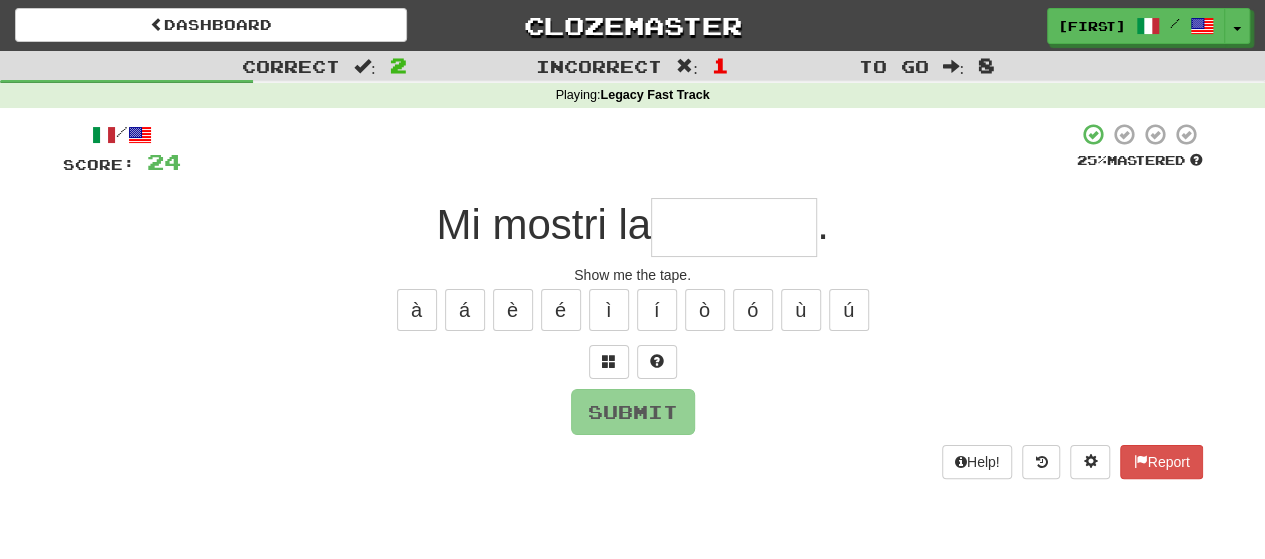 type on "*" 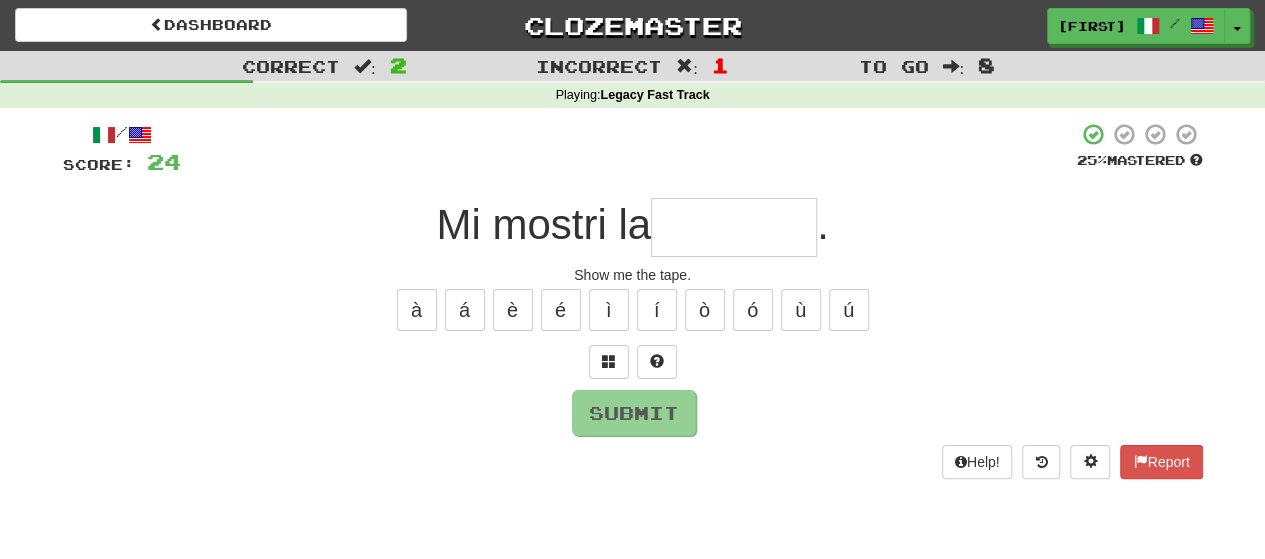 type on "*" 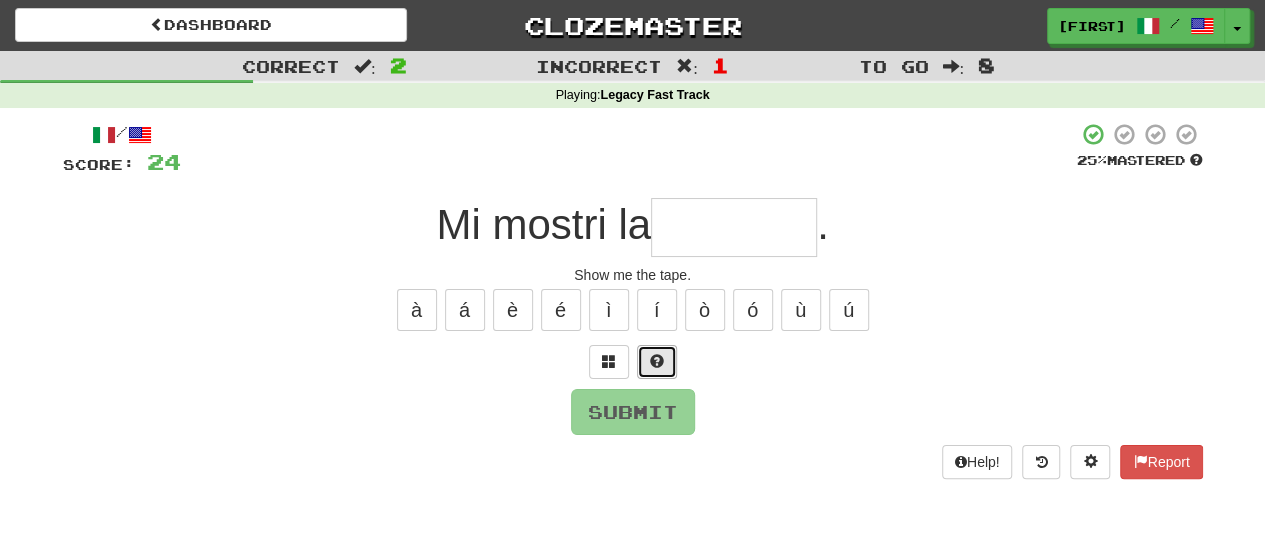 click at bounding box center [657, 362] 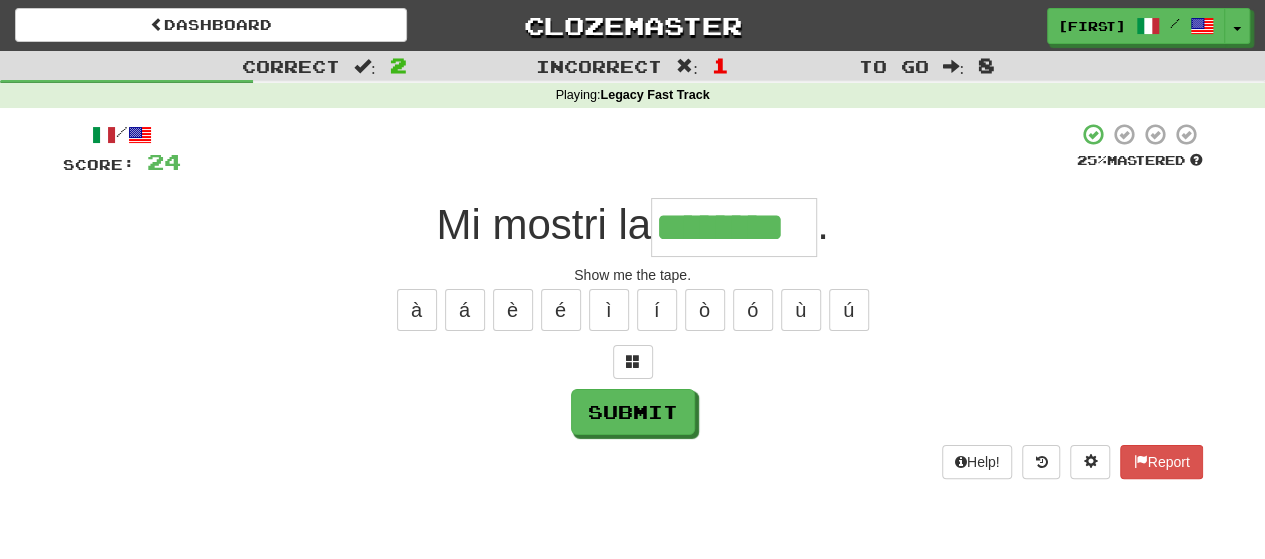 type on "********" 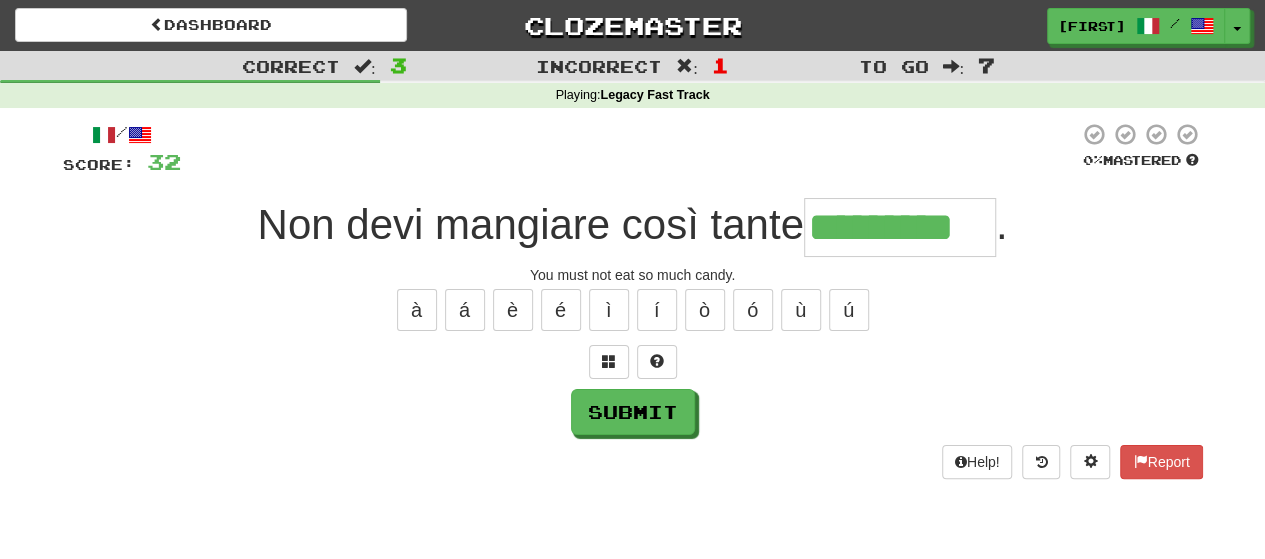 type on "*********" 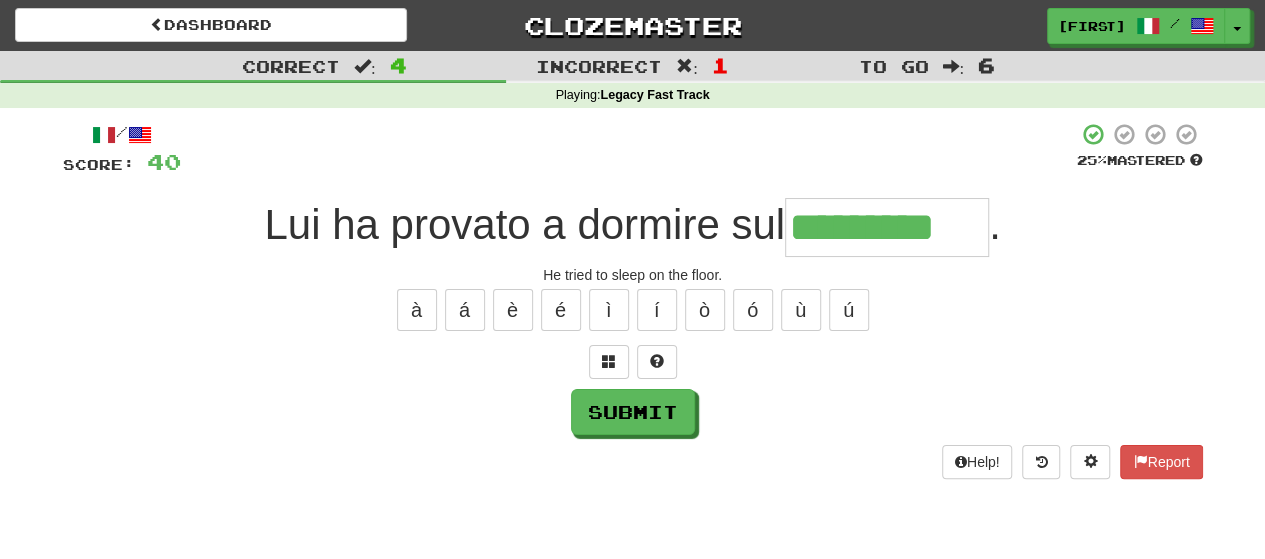 type on "*********" 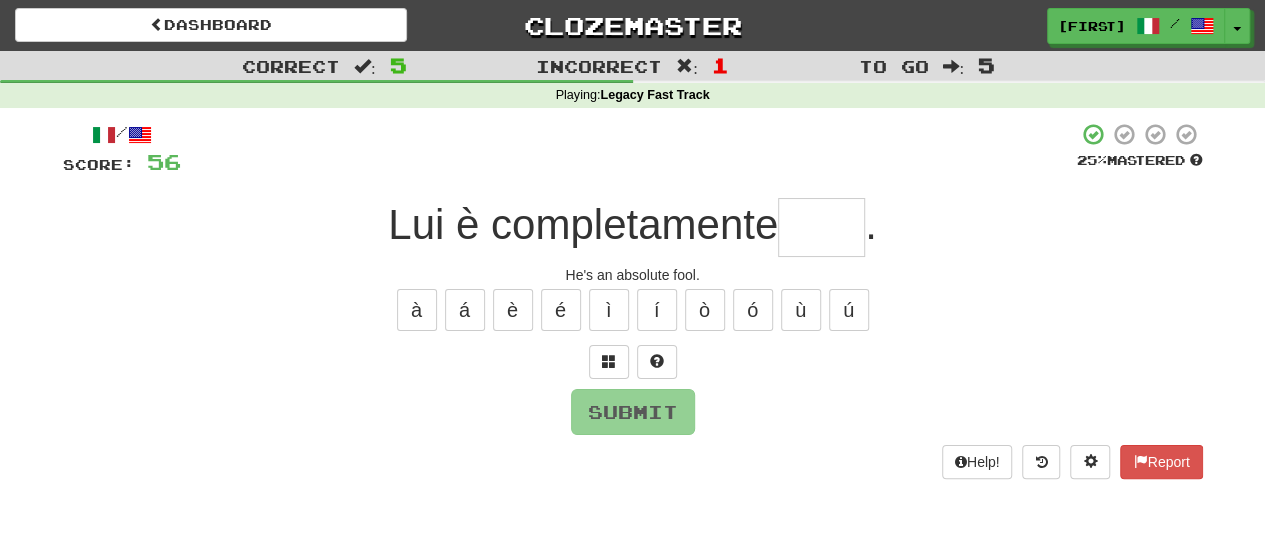 type on "*" 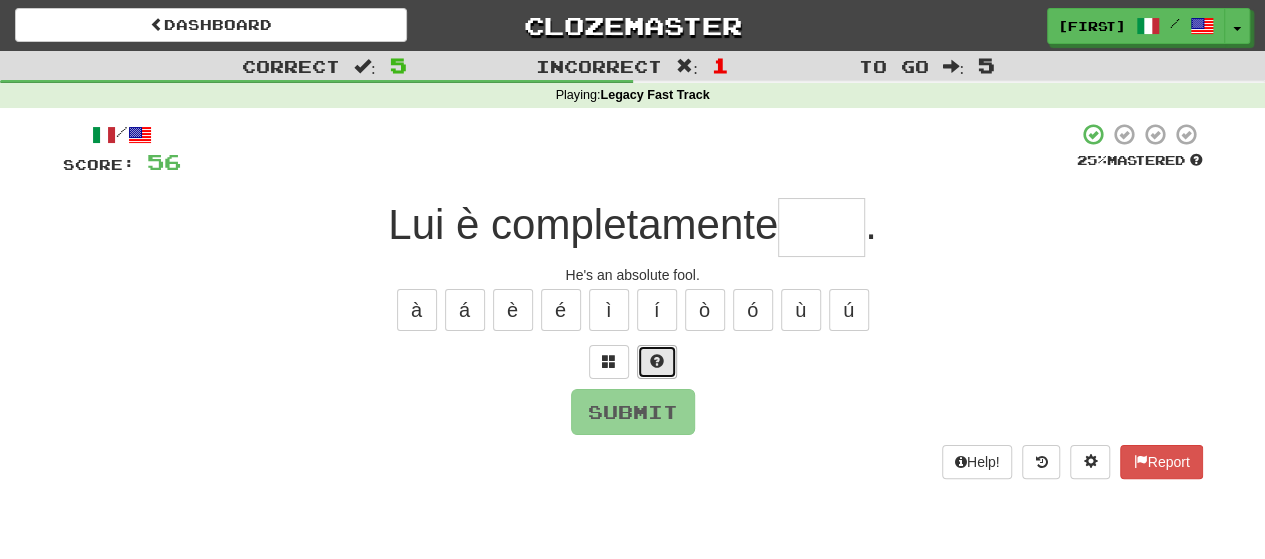 click at bounding box center (657, 362) 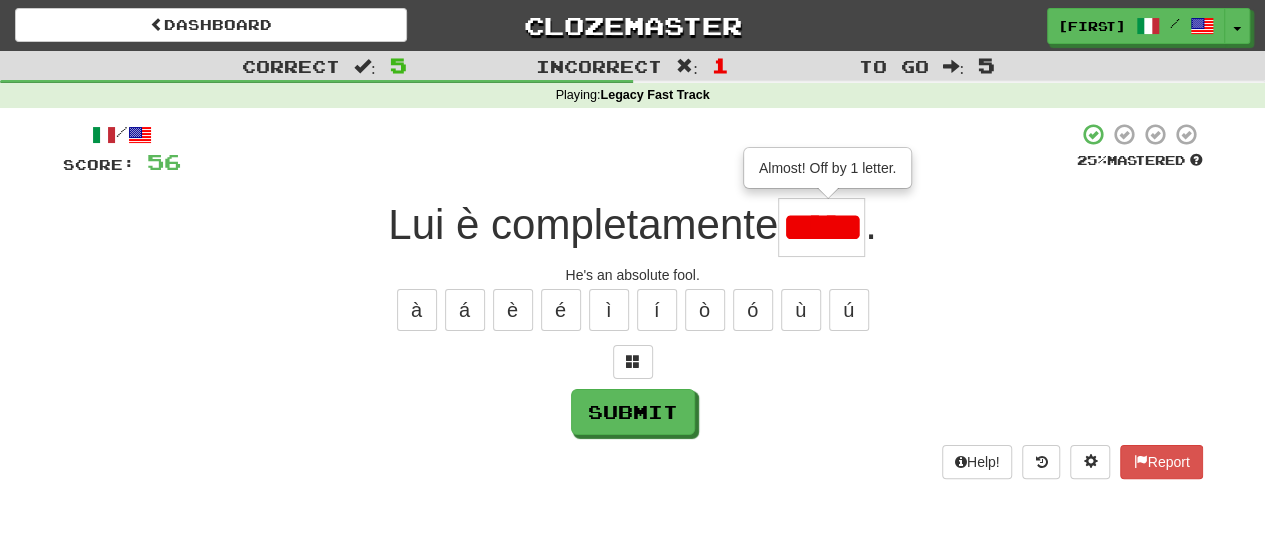 type on "*****" 